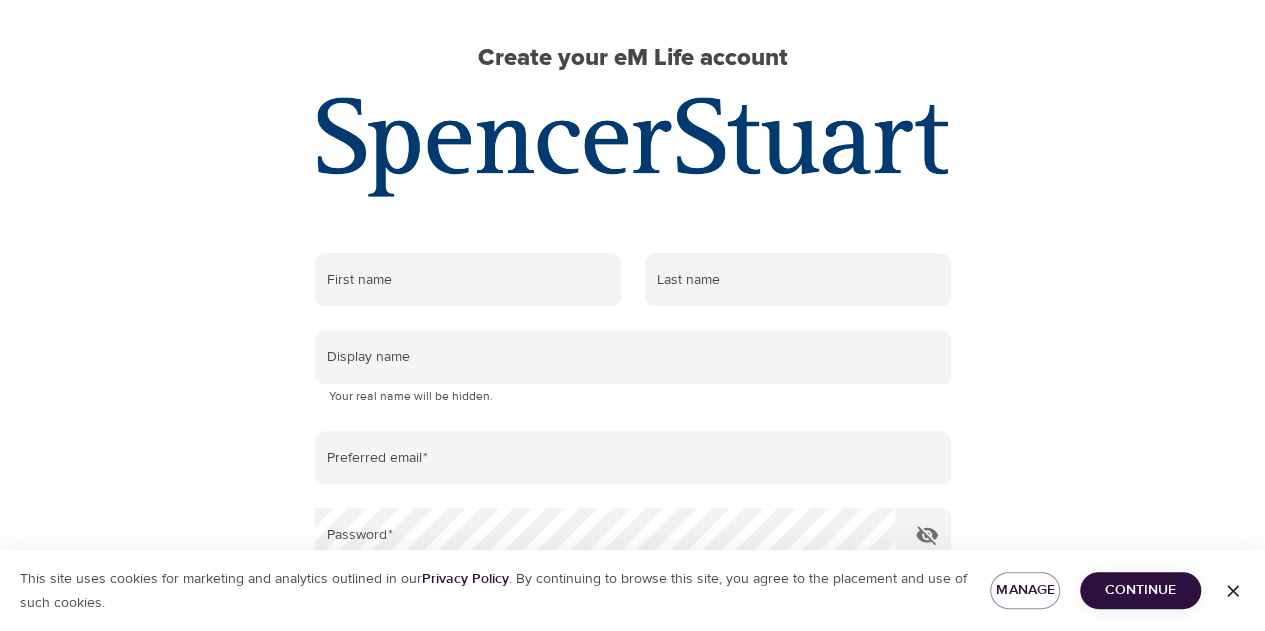 scroll, scrollTop: 145, scrollLeft: 0, axis: vertical 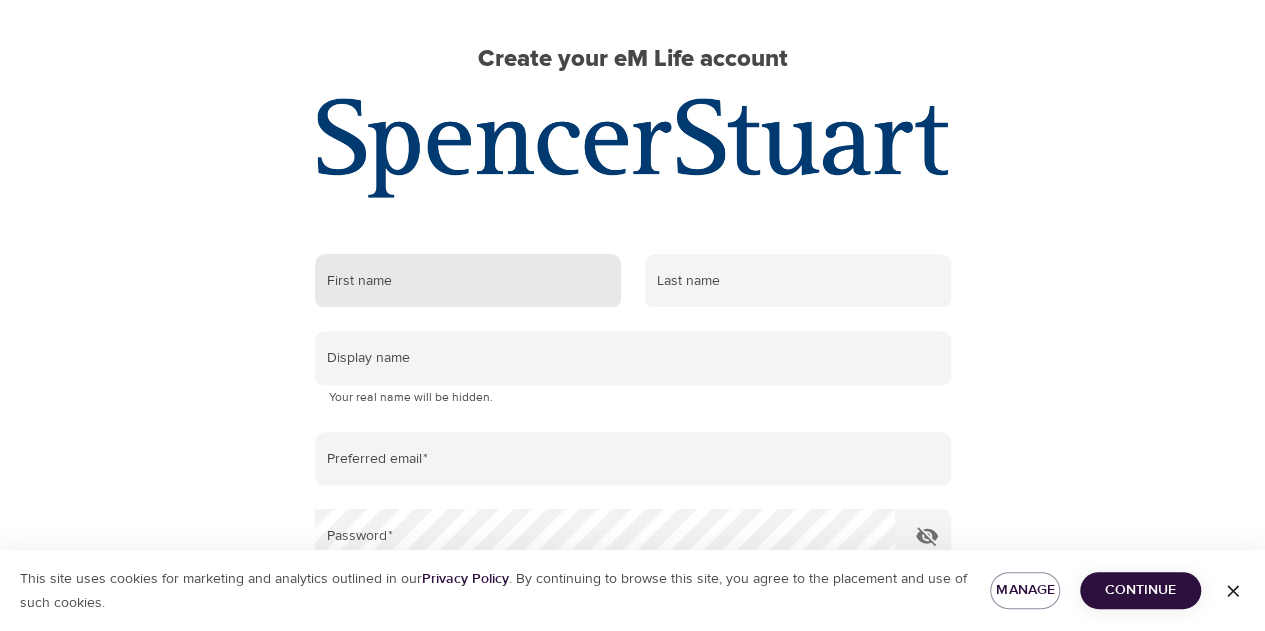 click at bounding box center [468, 281] 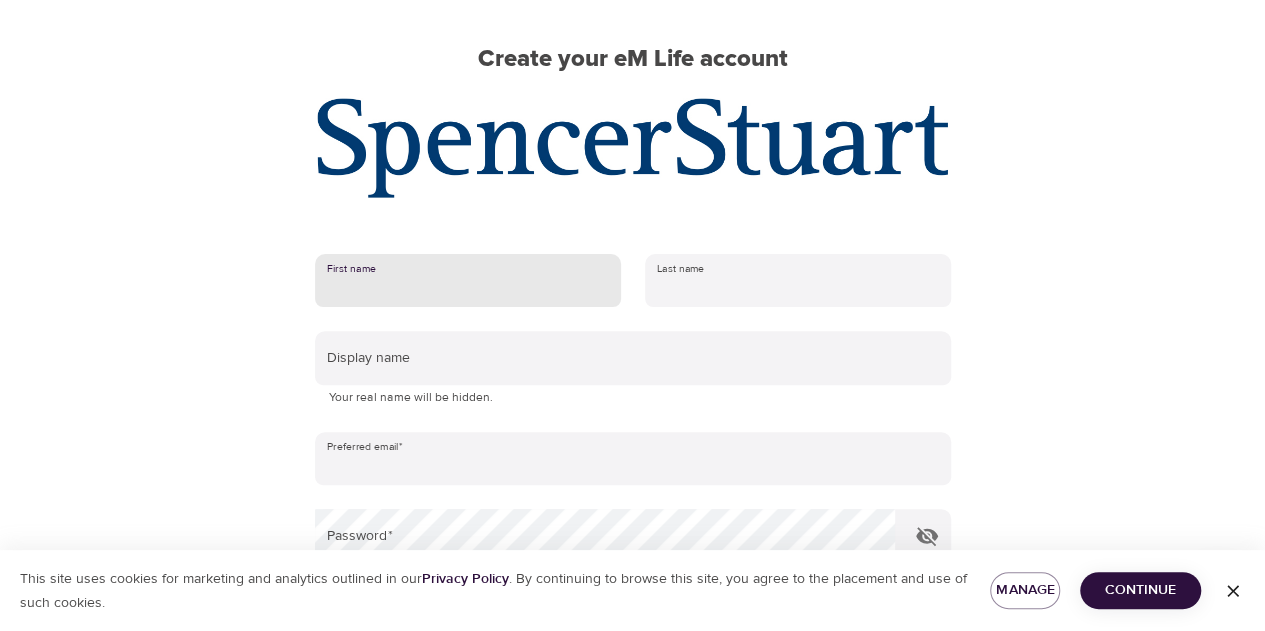 type on "Ana Paula" 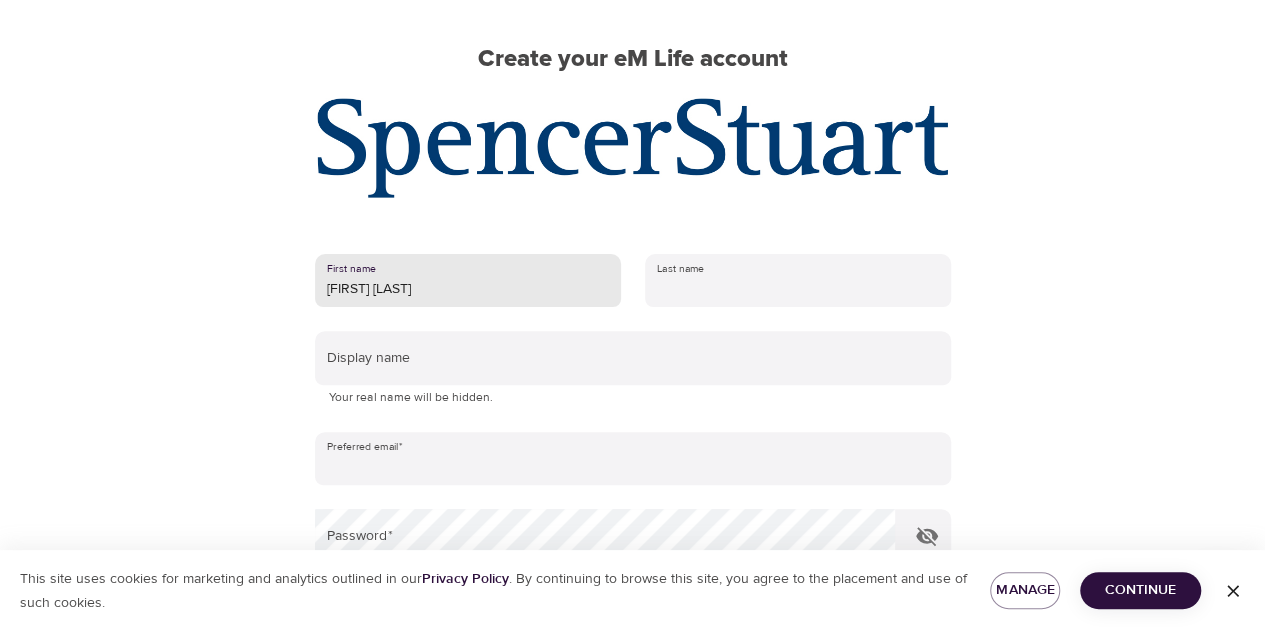 type on "Ruenes" 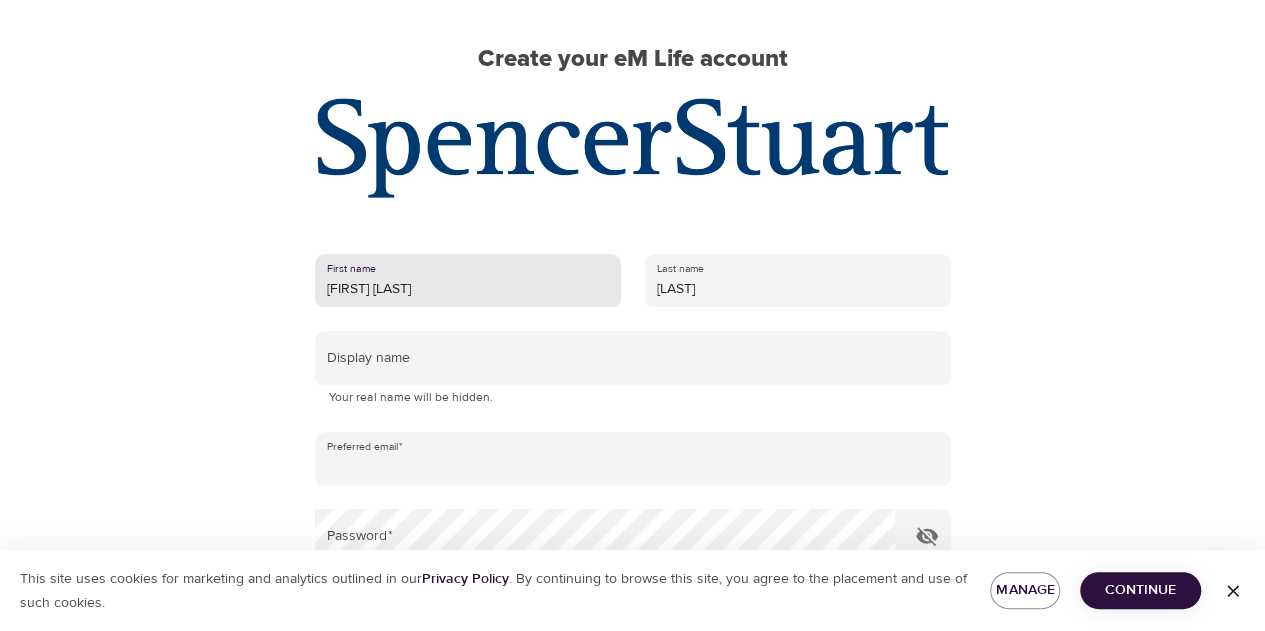 type on "pau.rm@hotmail.com" 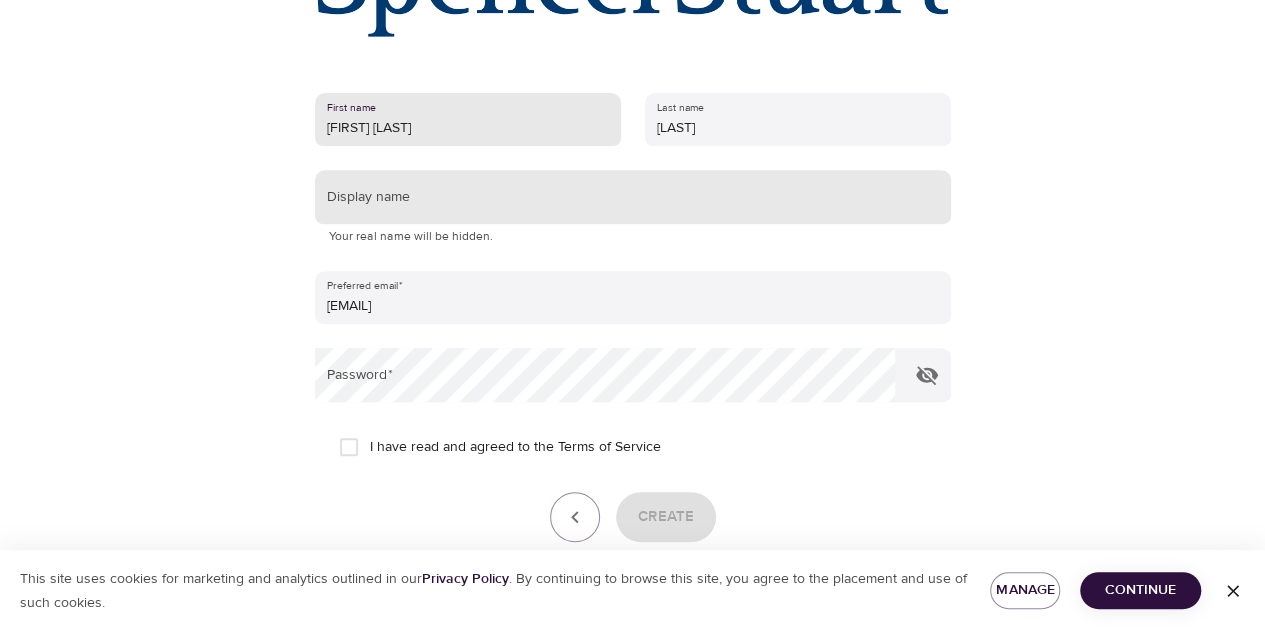 scroll, scrollTop: 317, scrollLeft: 0, axis: vertical 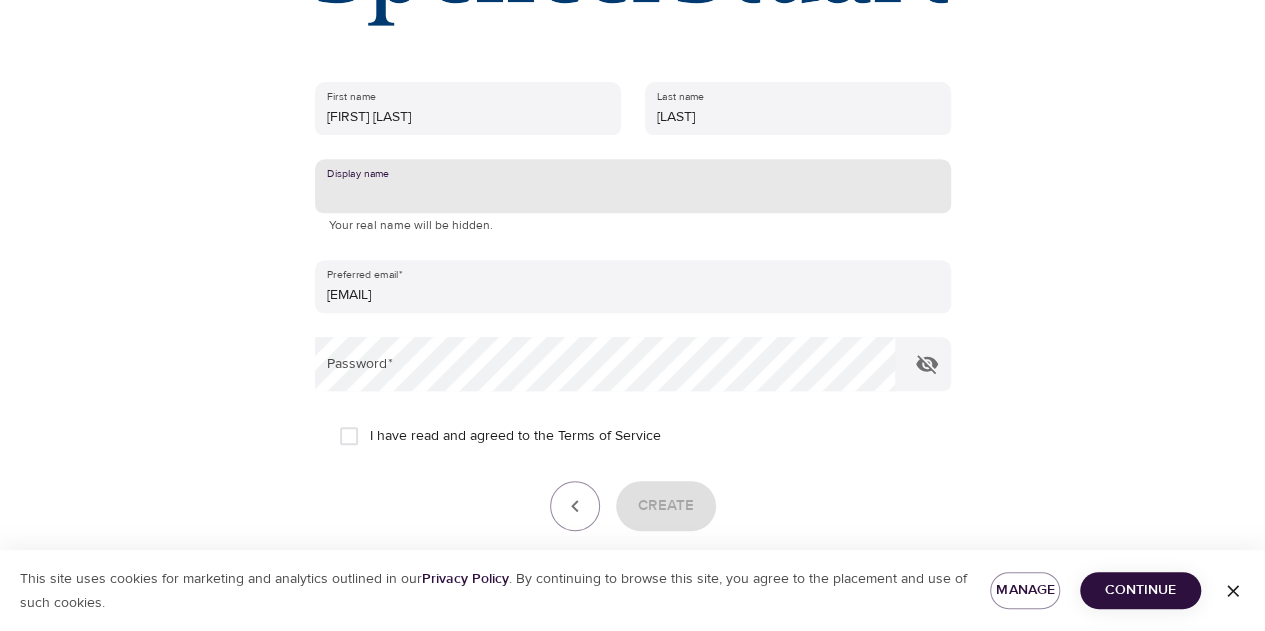 click at bounding box center (633, 186) 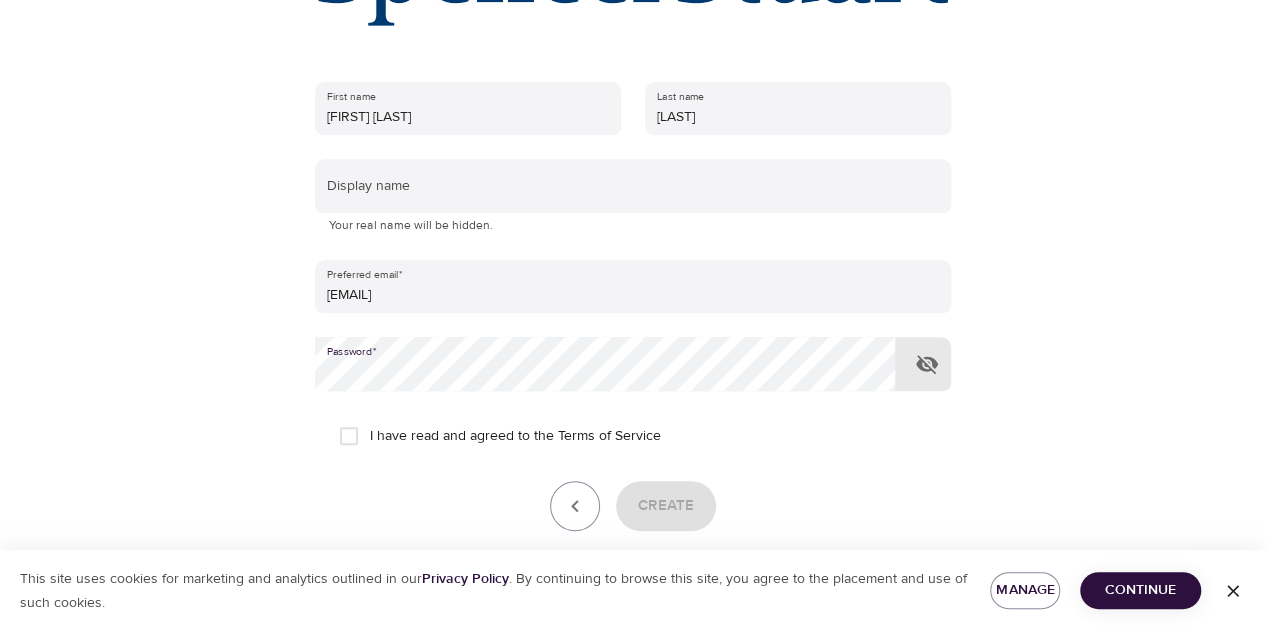 click on "I have read and agreed to the    Terms of Service" at bounding box center (349, 436) 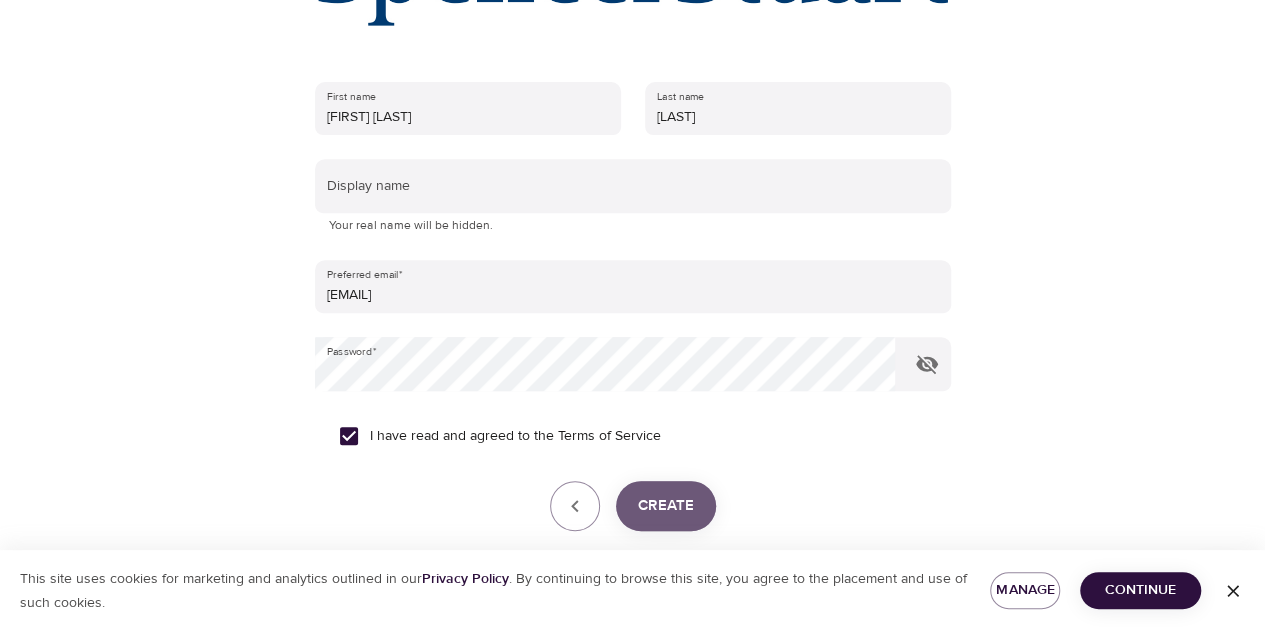 click on "Create" at bounding box center (666, 506) 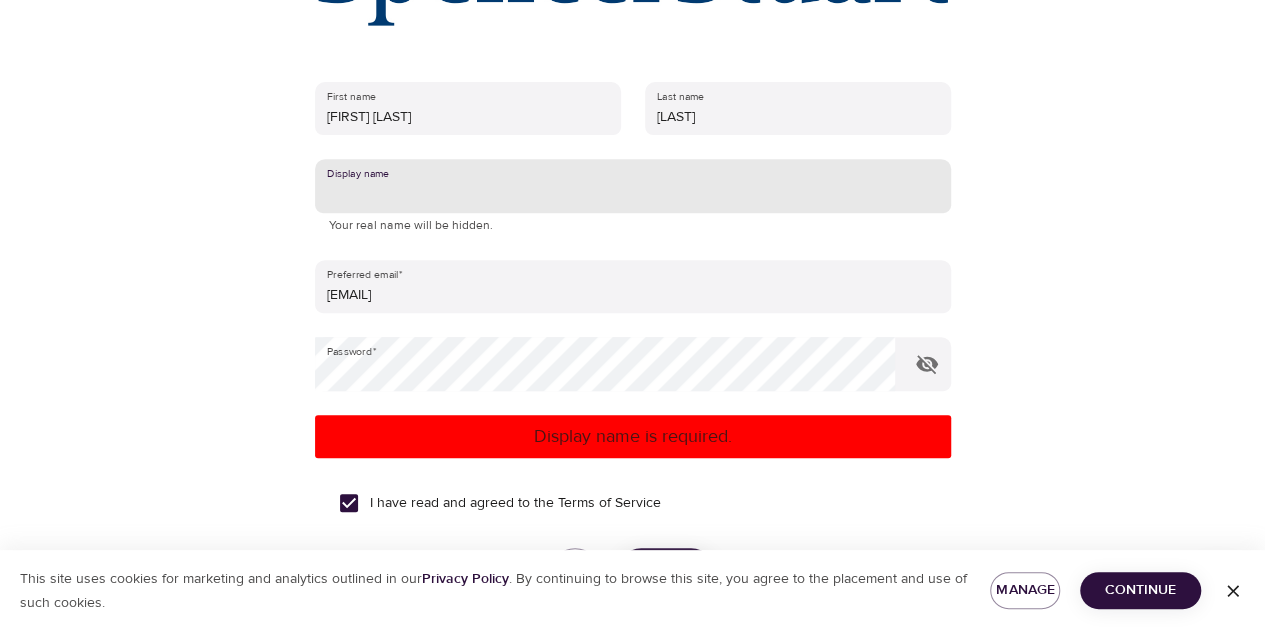 click at bounding box center (633, 186) 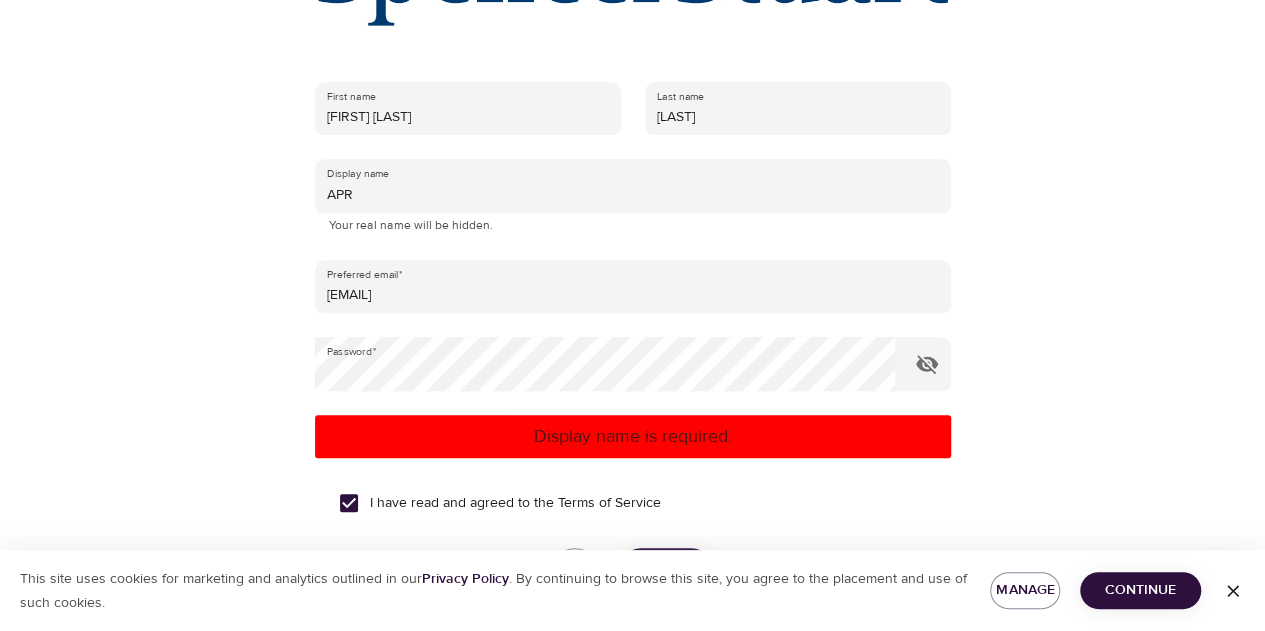 click on "Display name is required." at bounding box center [633, 436] 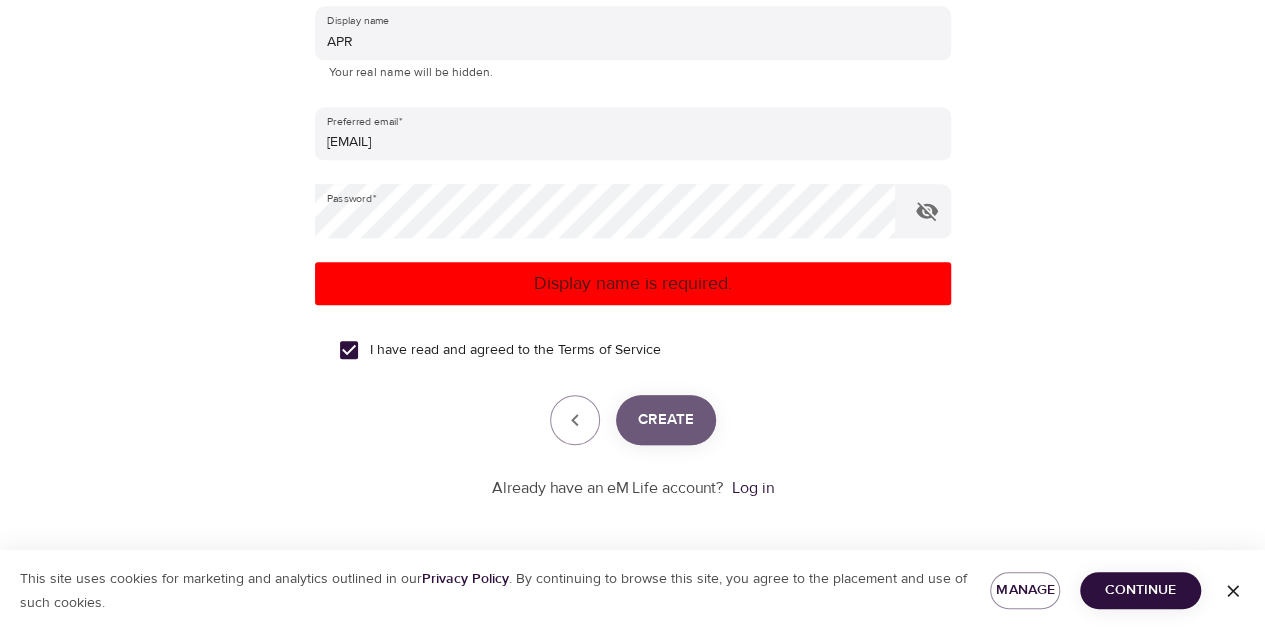 click on "Create" at bounding box center (666, 420) 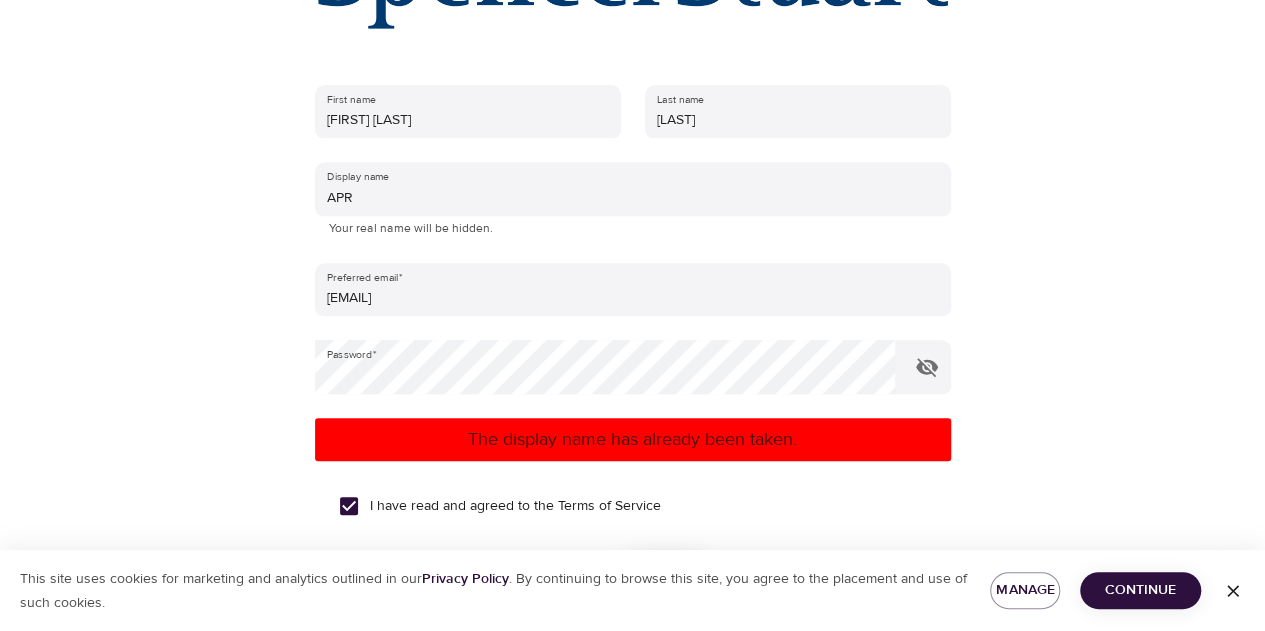 scroll, scrollTop: 310, scrollLeft: 0, axis: vertical 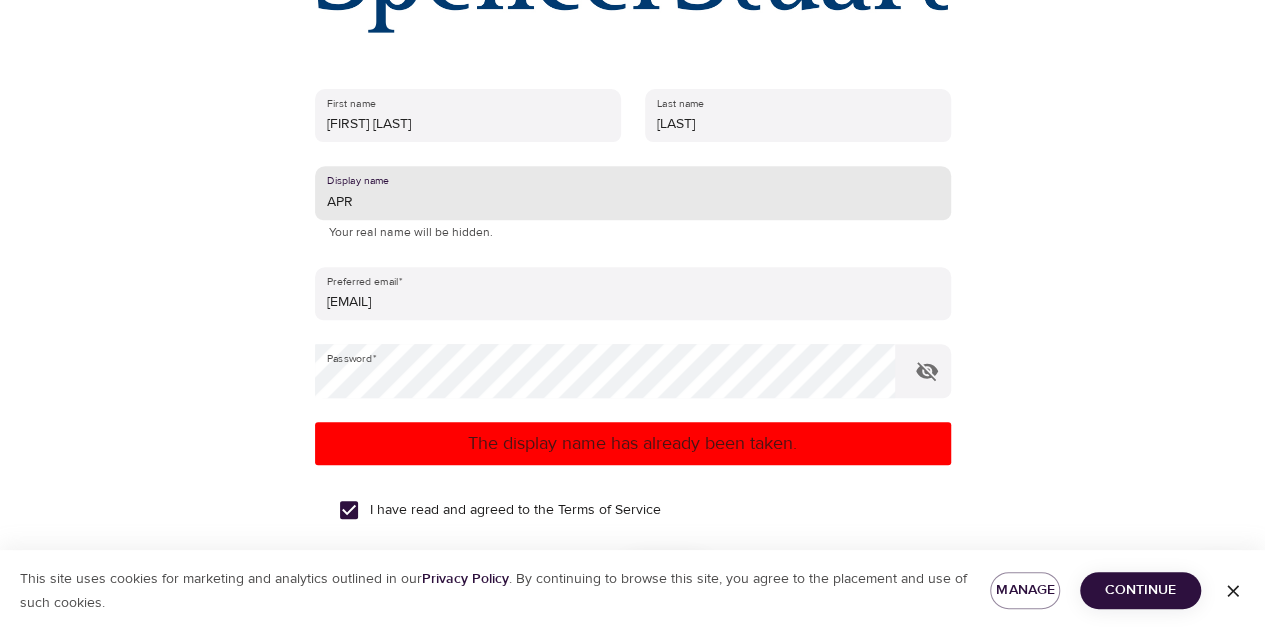 click on "APR" at bounding box center (633, 193) 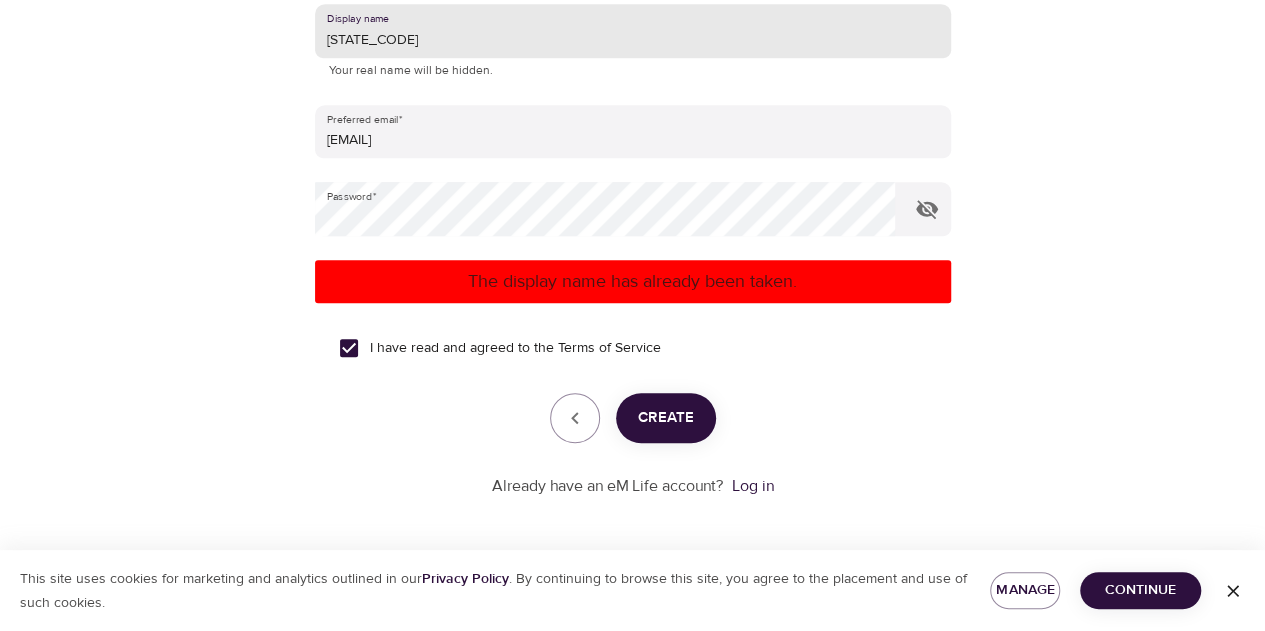 type on "[CITY]" 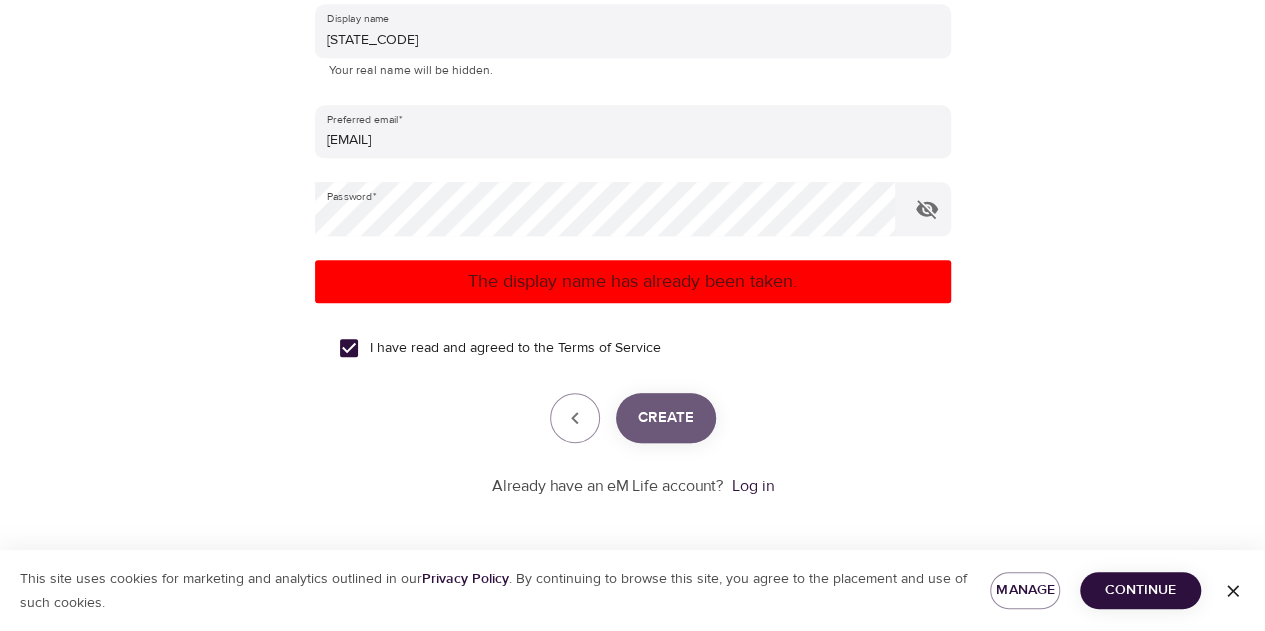 click on "Create" at bounding box center [666, 418] 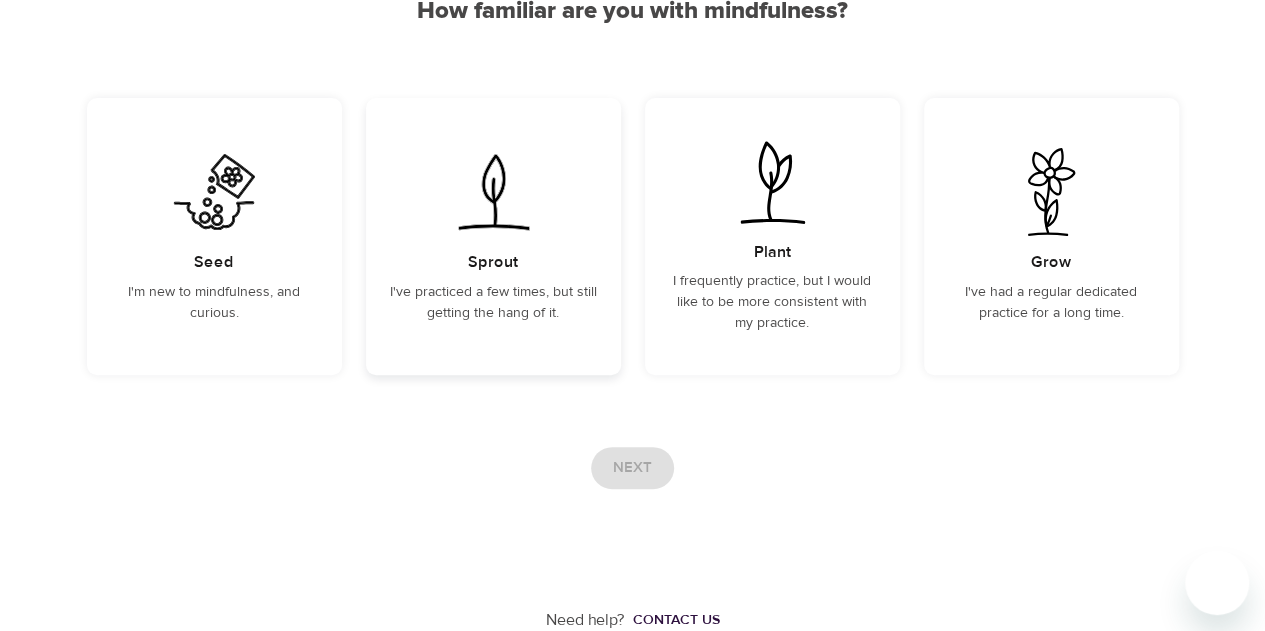 scroll, scrollTop: 137, scrollLeft: 0, axis: vertical 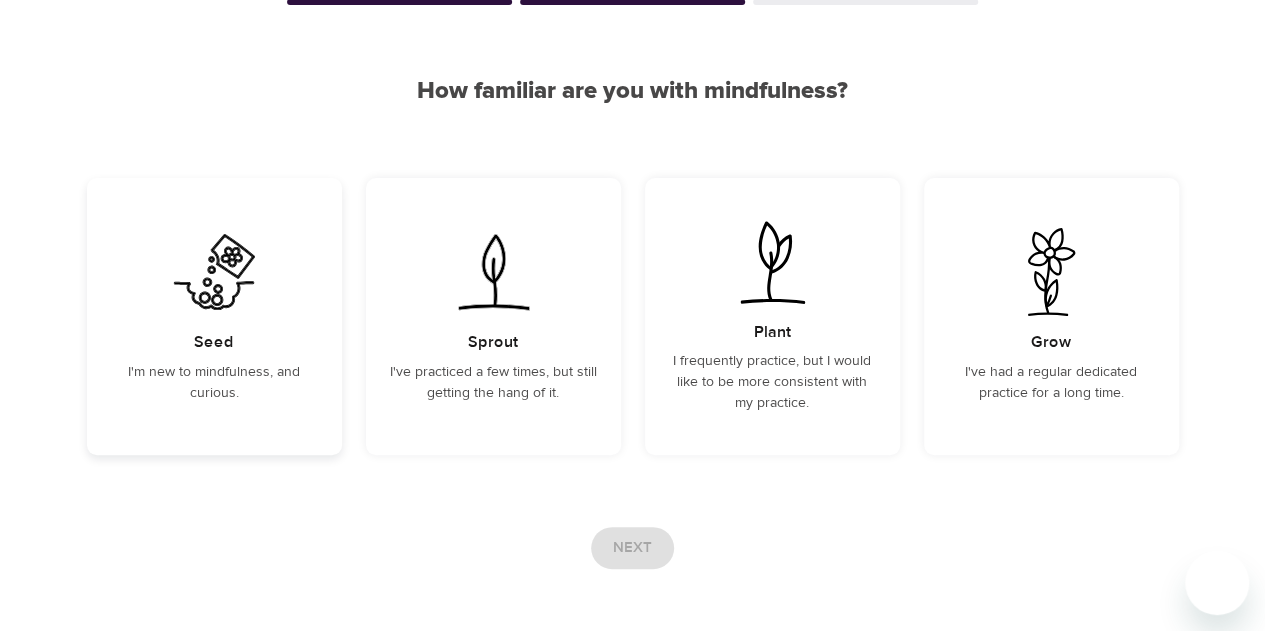 click on "Seed" at bounding box center [214, 342] 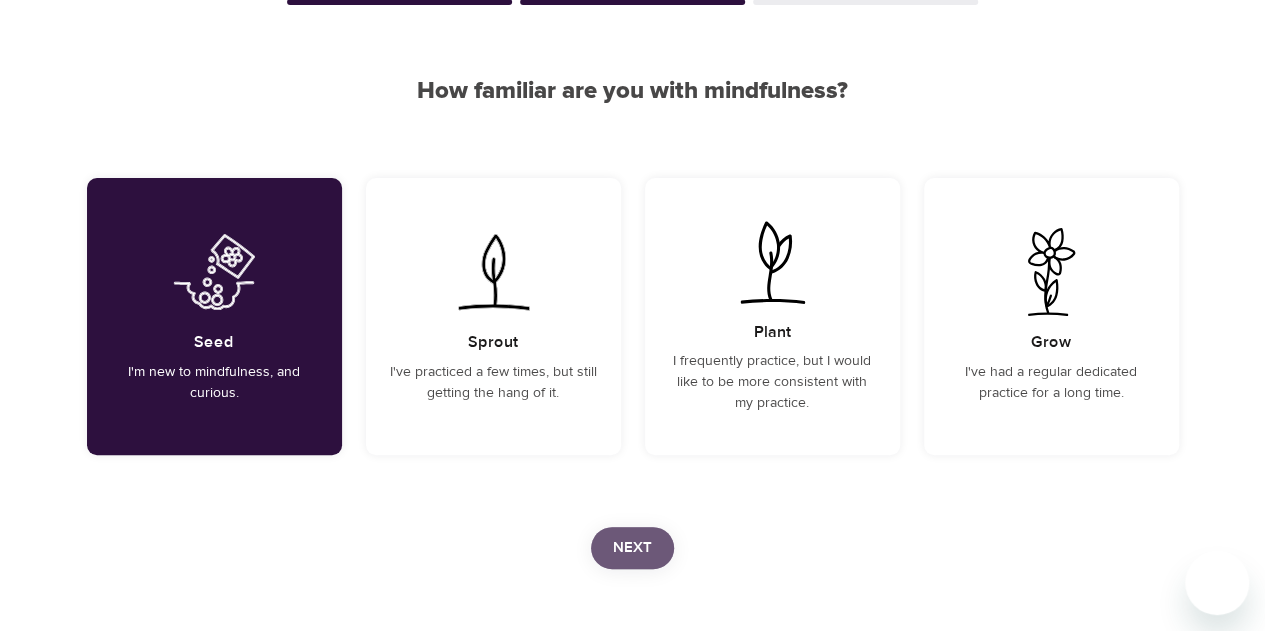 click on "Next" at bounding box center (632, 548) 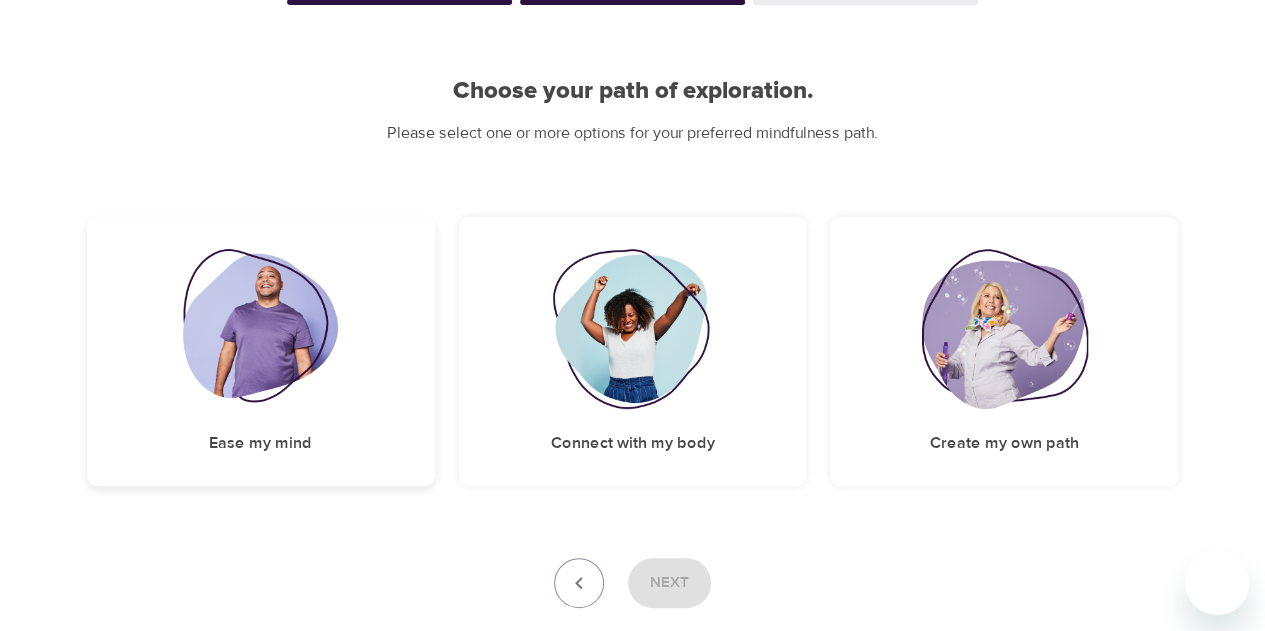 click at bounding box center (260, 329) 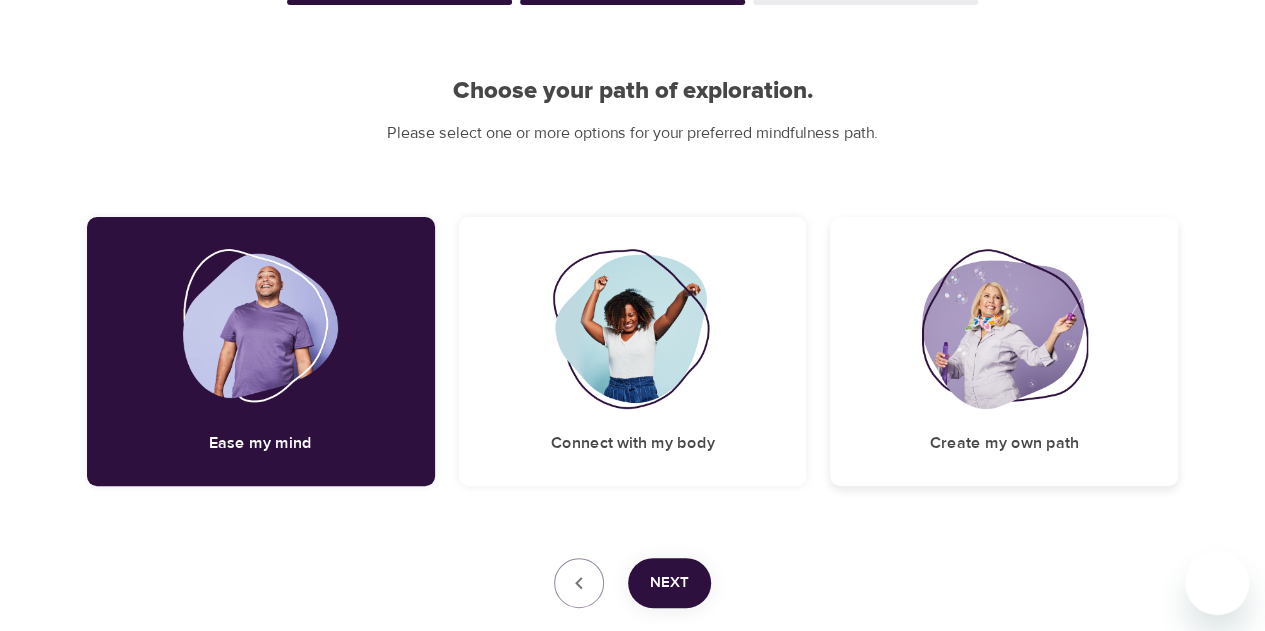 click at bounding box center (1004, 329) 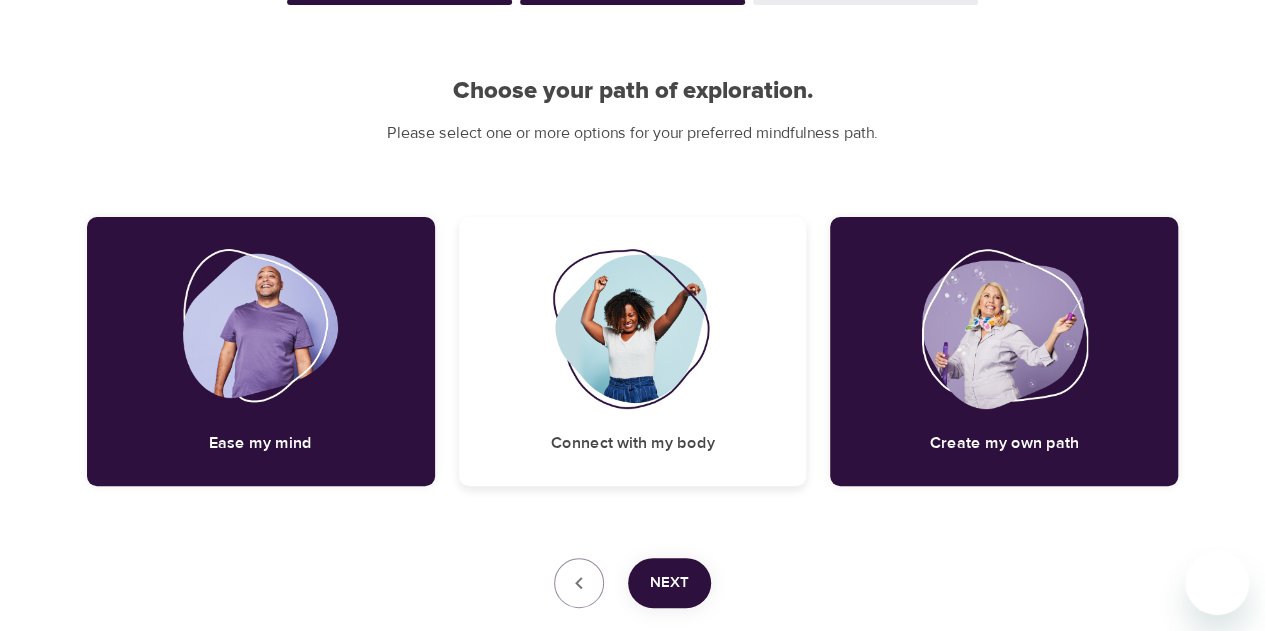 click at bounding box center (633, 329) 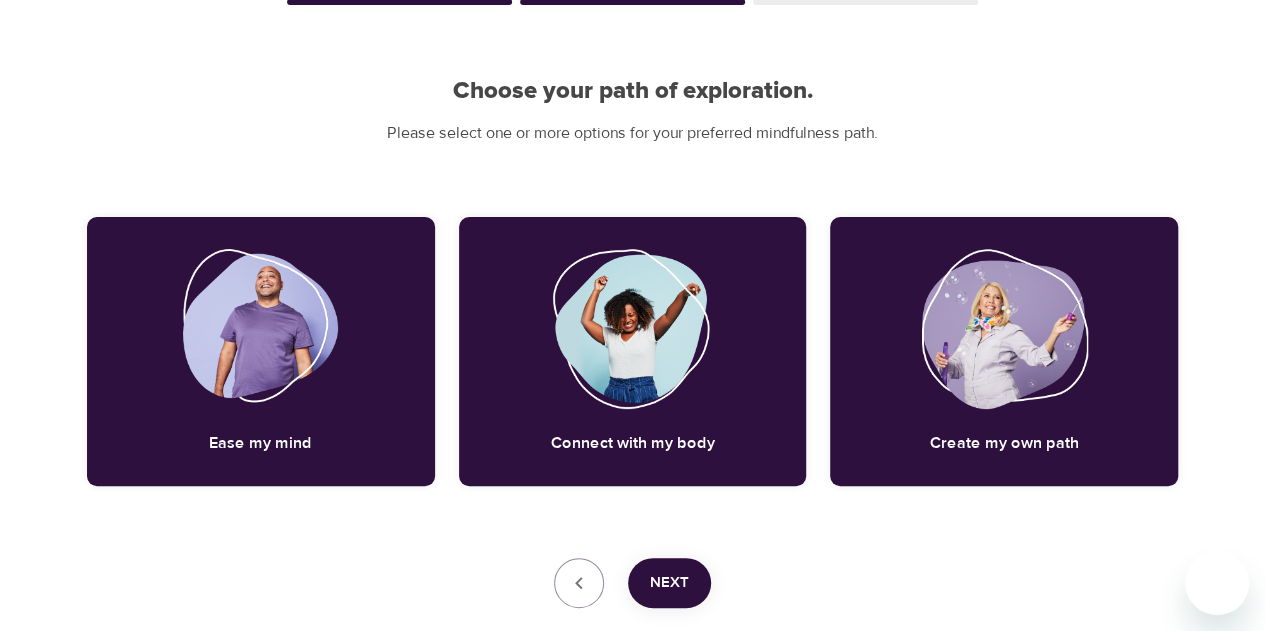 click on "Next" at bounding box center (669, 583) 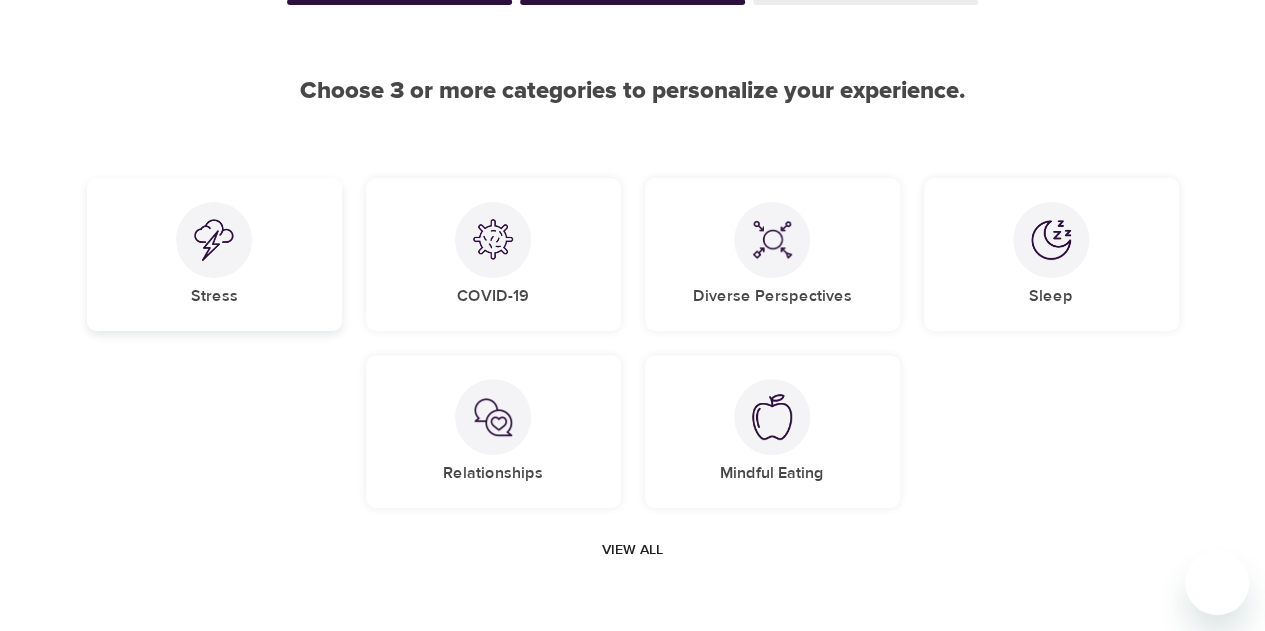 click on "Stress" at bounding box center [214, 254] 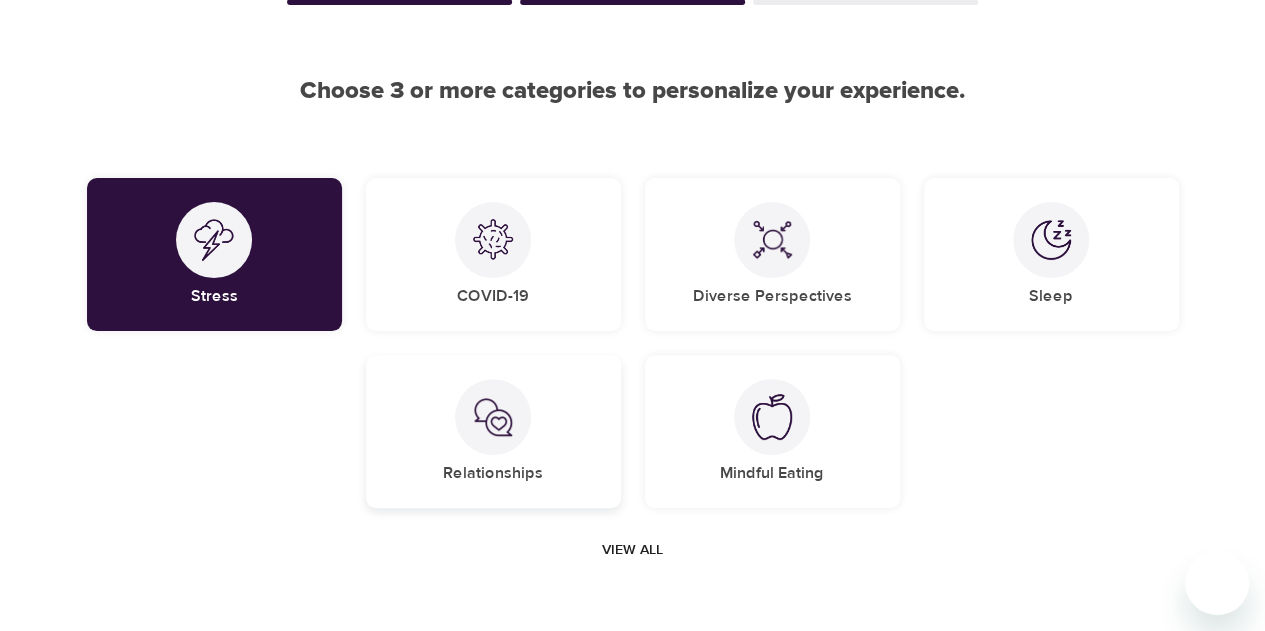click at bounding box center (493, 417) 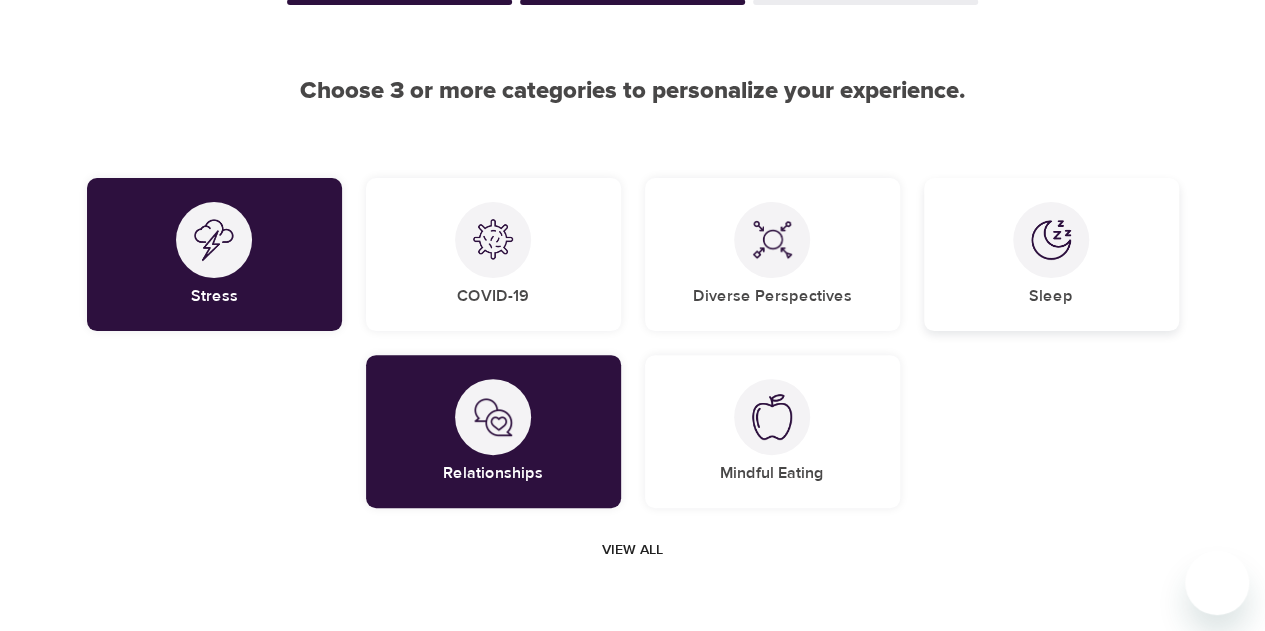 click on "Sleep" at bounding box center [1051, 296] 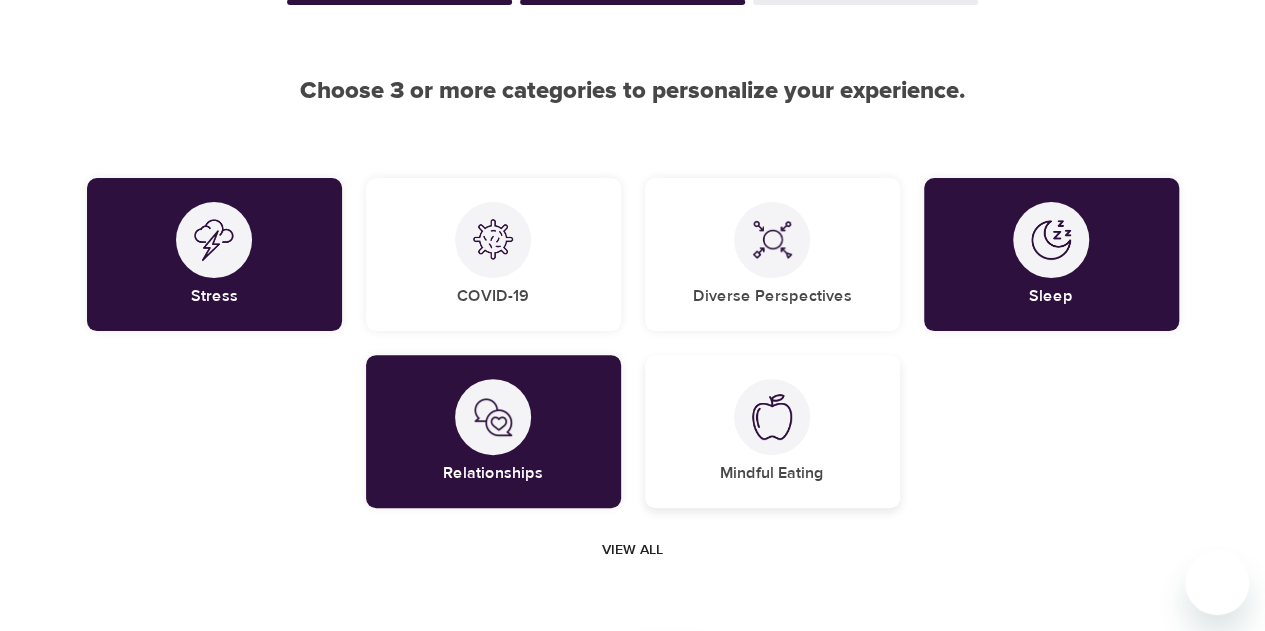 click on "Mindful Eating" at bounding box center [772, 431] 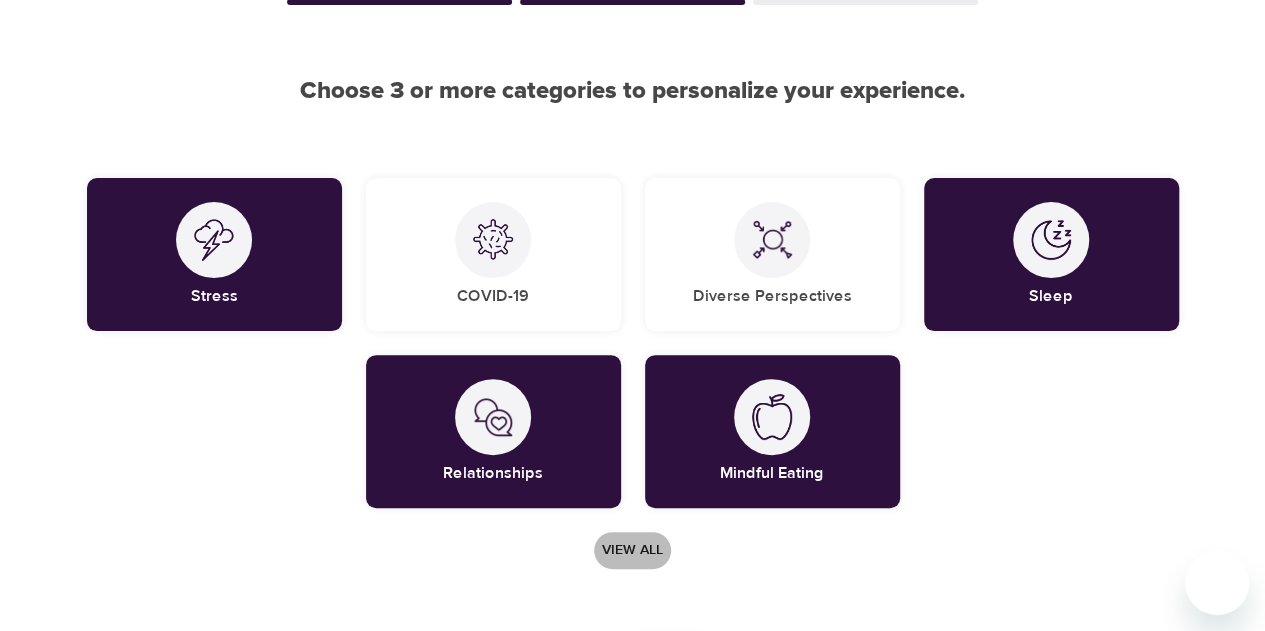 click on "View all" at bounding box center [632, 550] 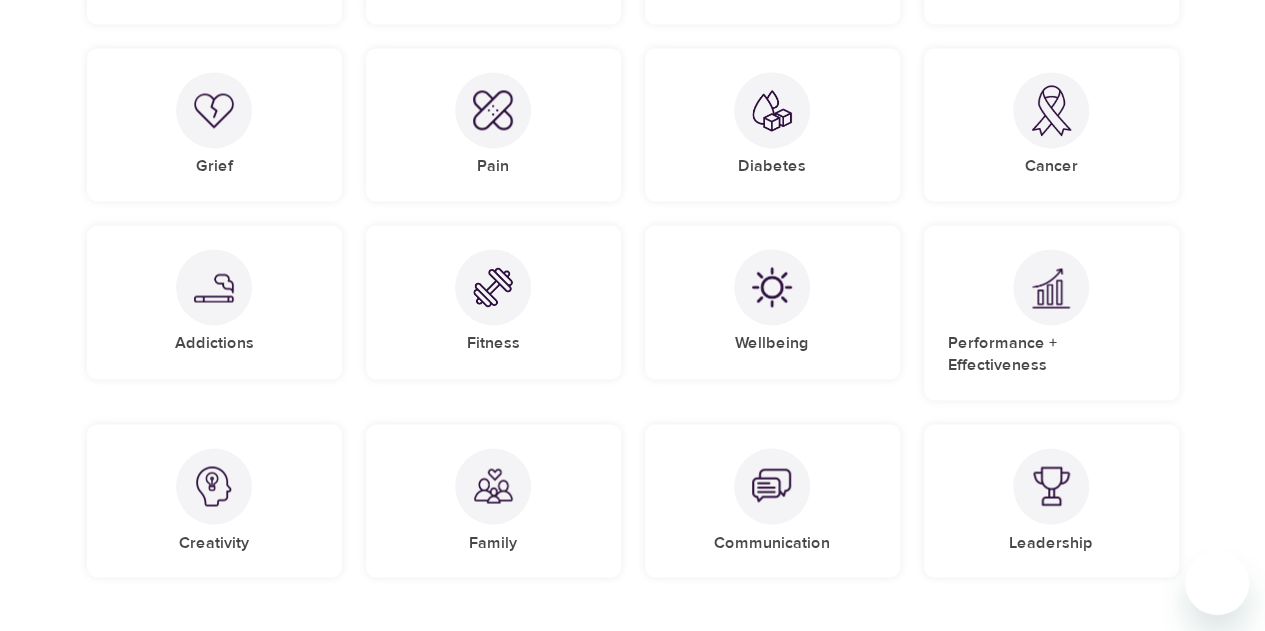 scroll, scrollTop: 1696, scrollLeft: 0, axis: vertical 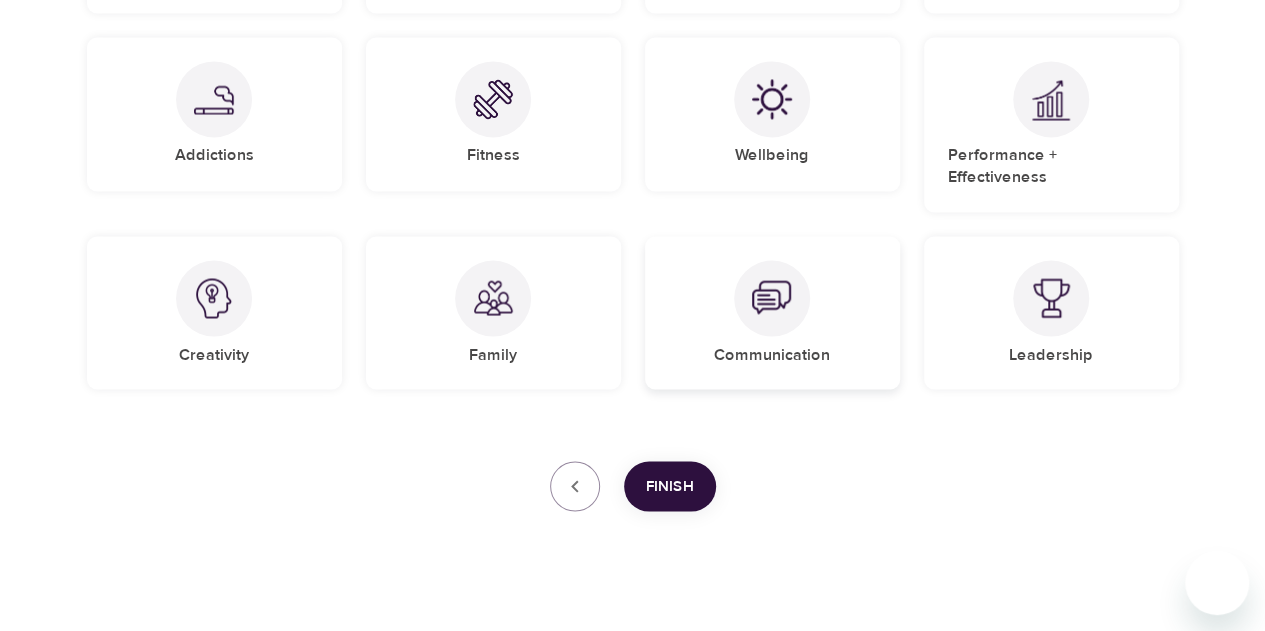 click at bounding box center (772, 298) 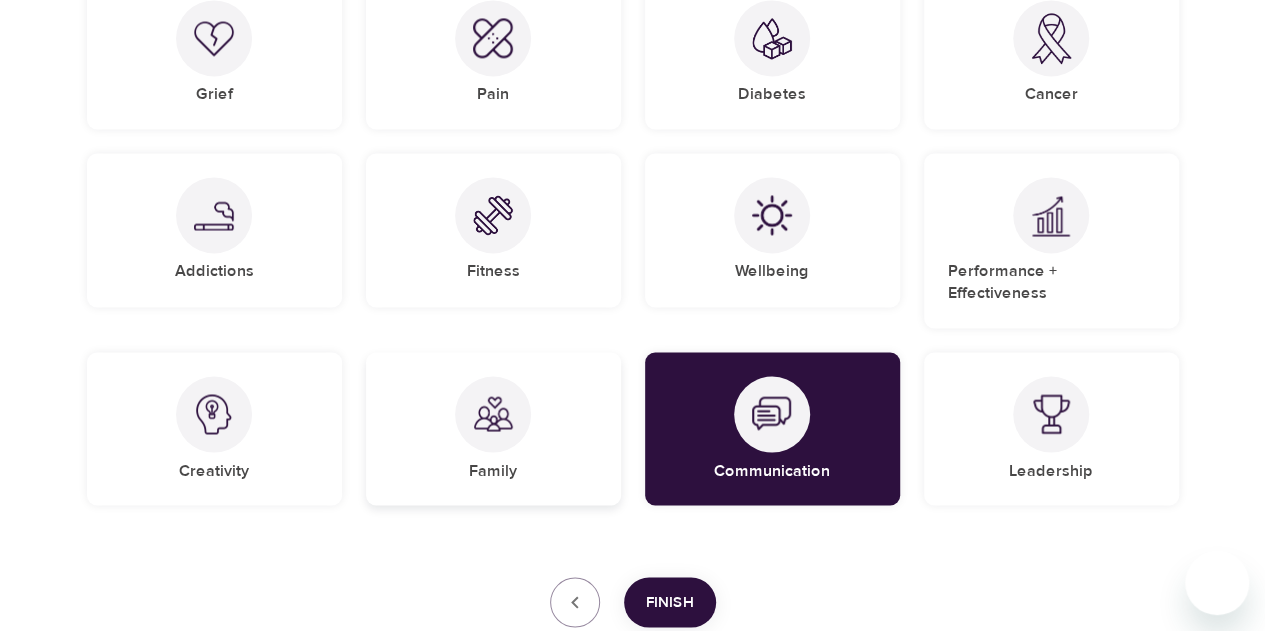 scroll, scrollTop: 1578, scrollLeft: 0, axis: vertical 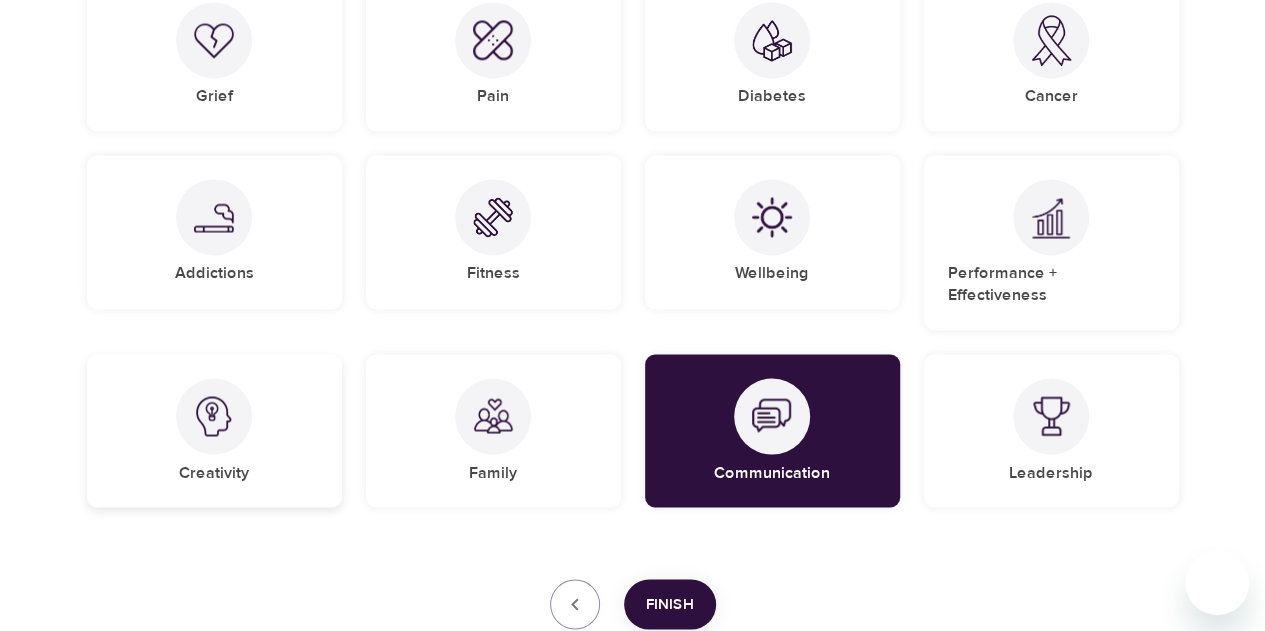 click at bounding box center [214, 416] 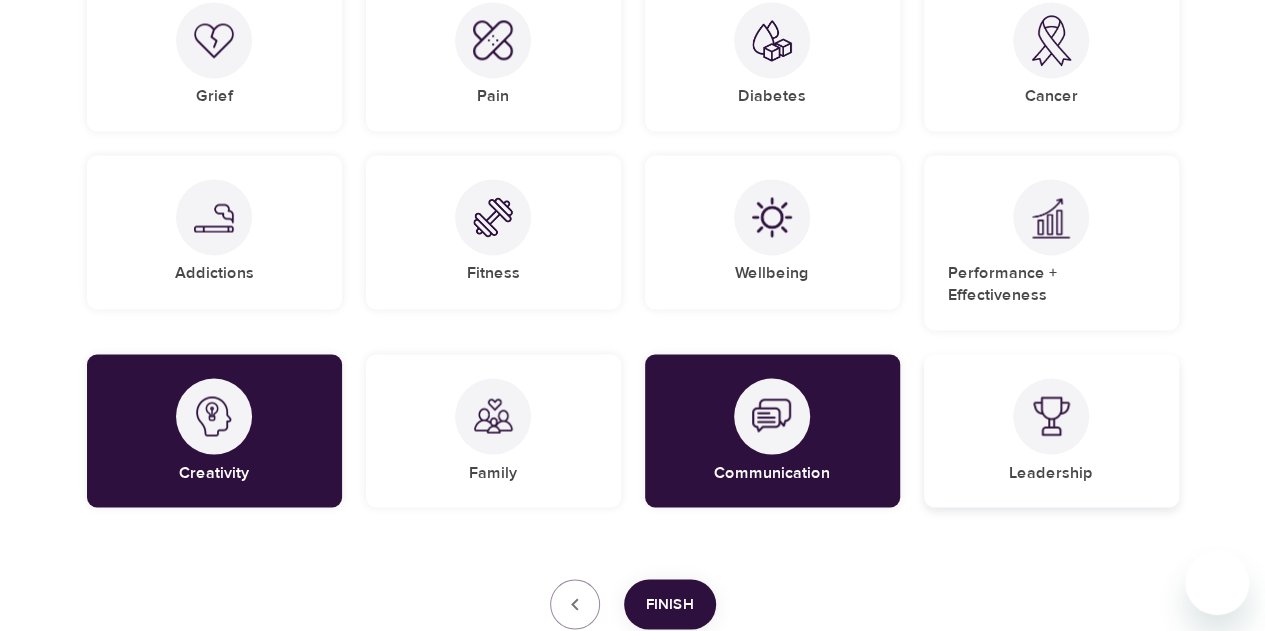 click at bounding box center (1051, 416) 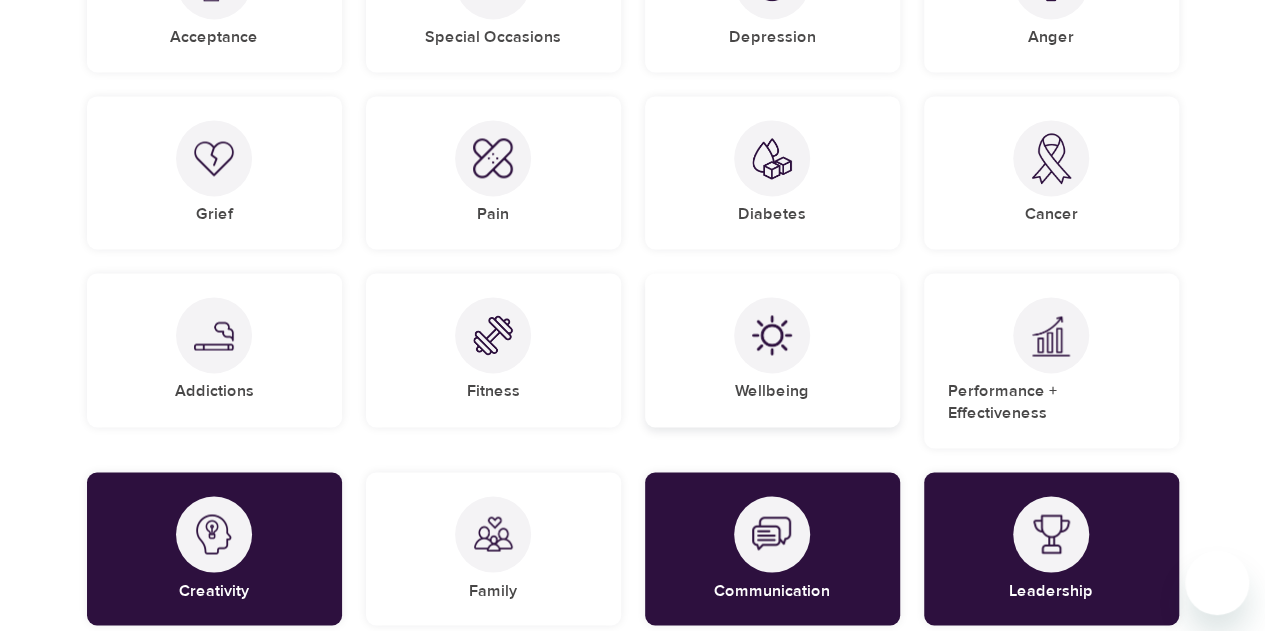 scroll, scrollTop: 1460, scrollLeft: 0, axis: vertical 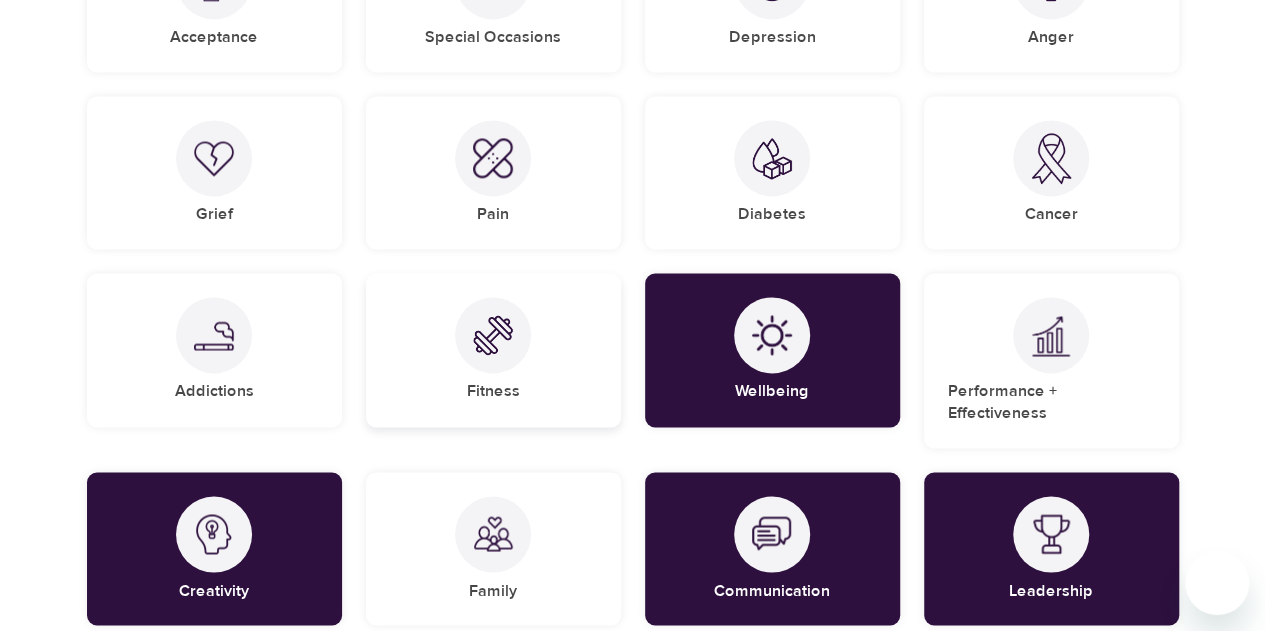 click at bounding box center (493, 335) 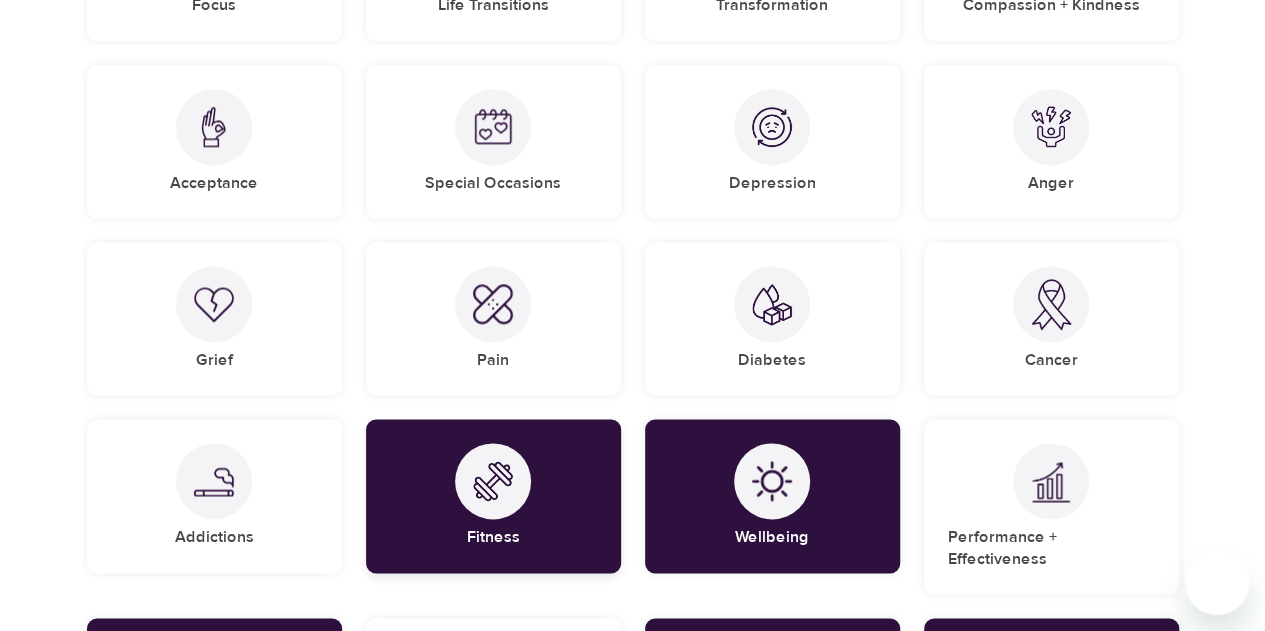 scroll, scrollTop: 1302, scrollLeft: 0, axis: vertical 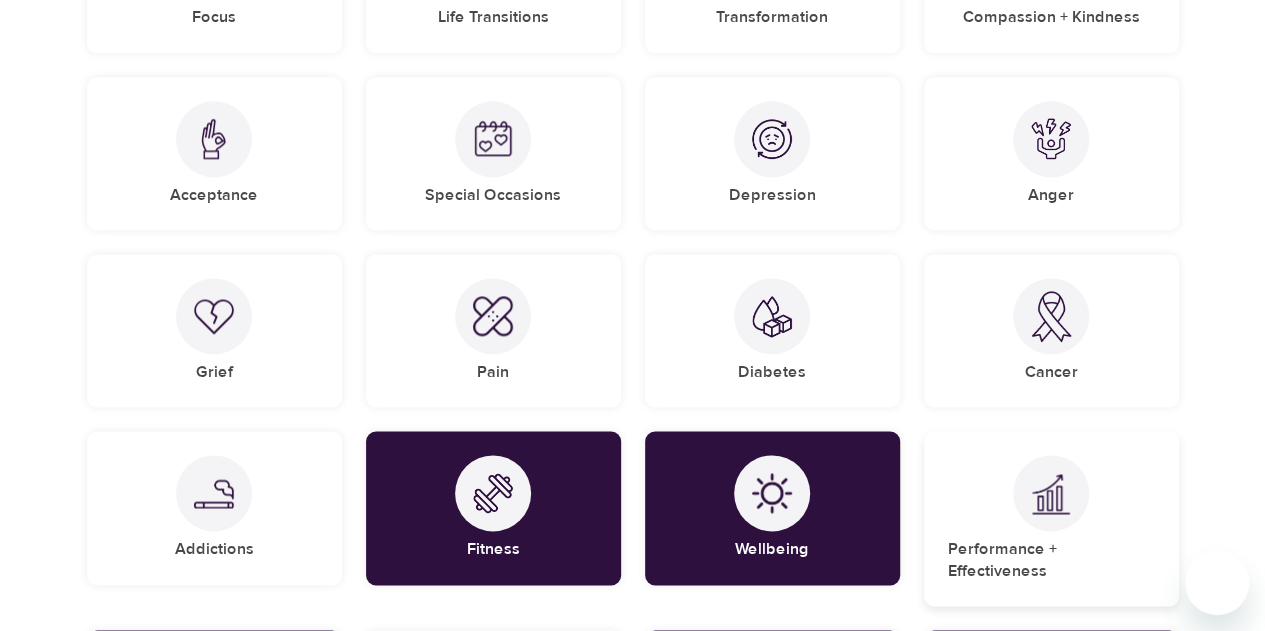 click at bounding box center [1051, 493] 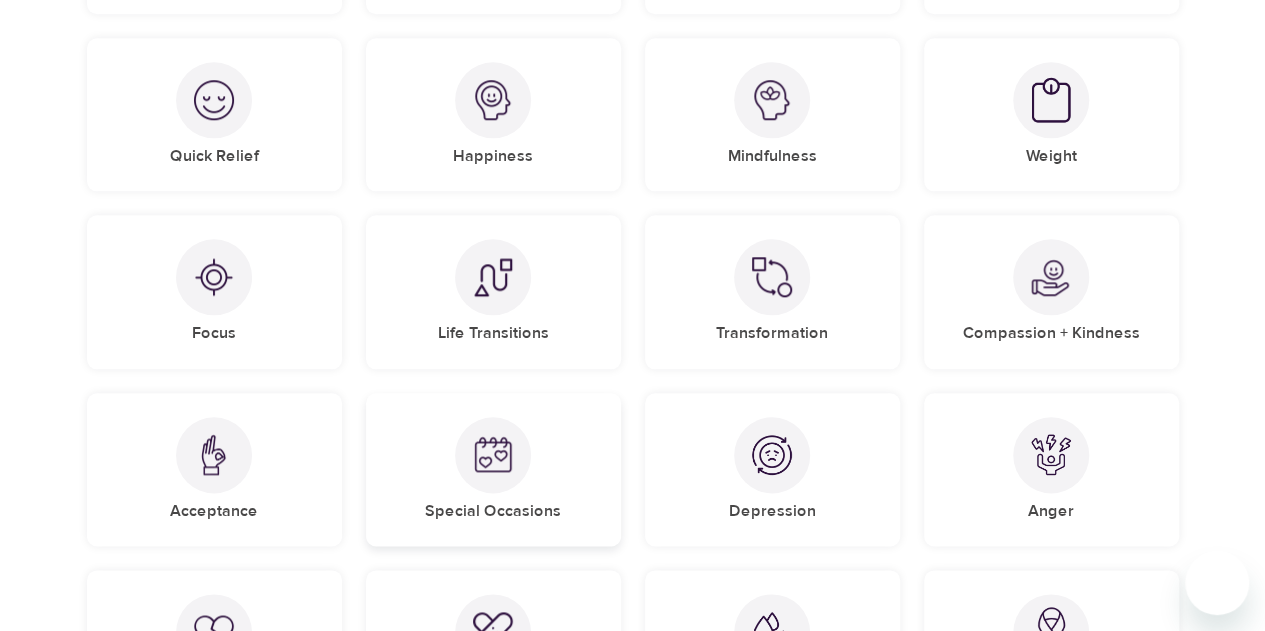 scroll, scrollTop: 984, scrollLeft: 0, axis: vertical 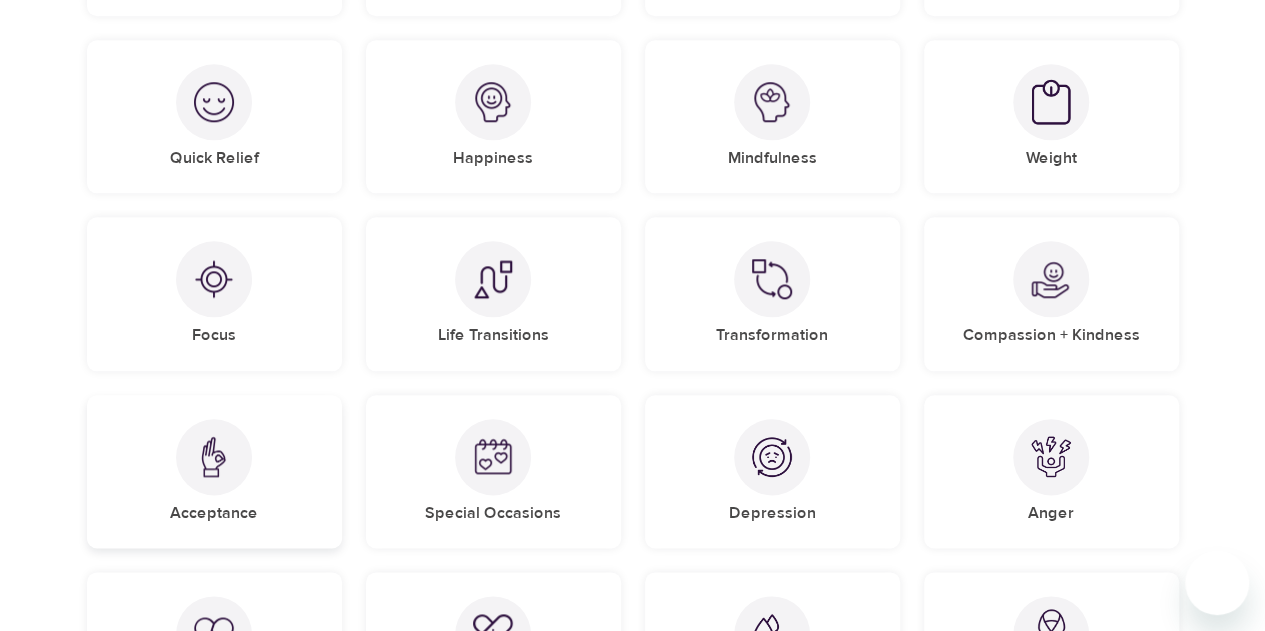click at bounding box center (214, 456) 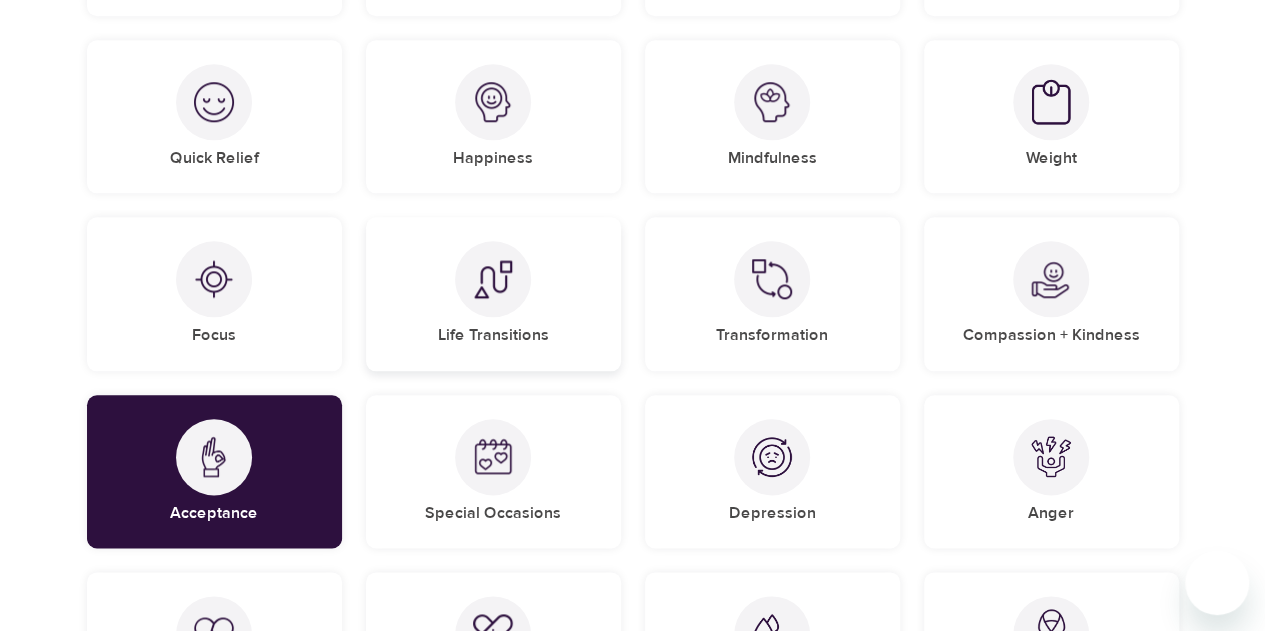 click on "Life Transitions" at bounding box center (493, 293) 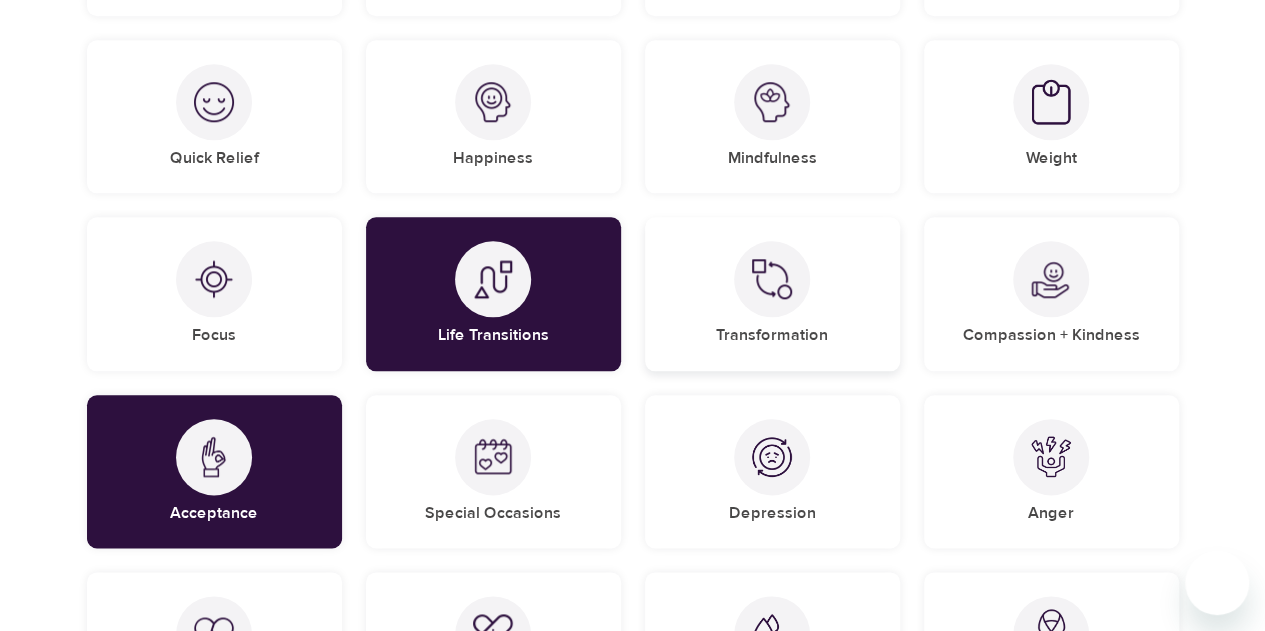 click at bounding box center [772, 279] 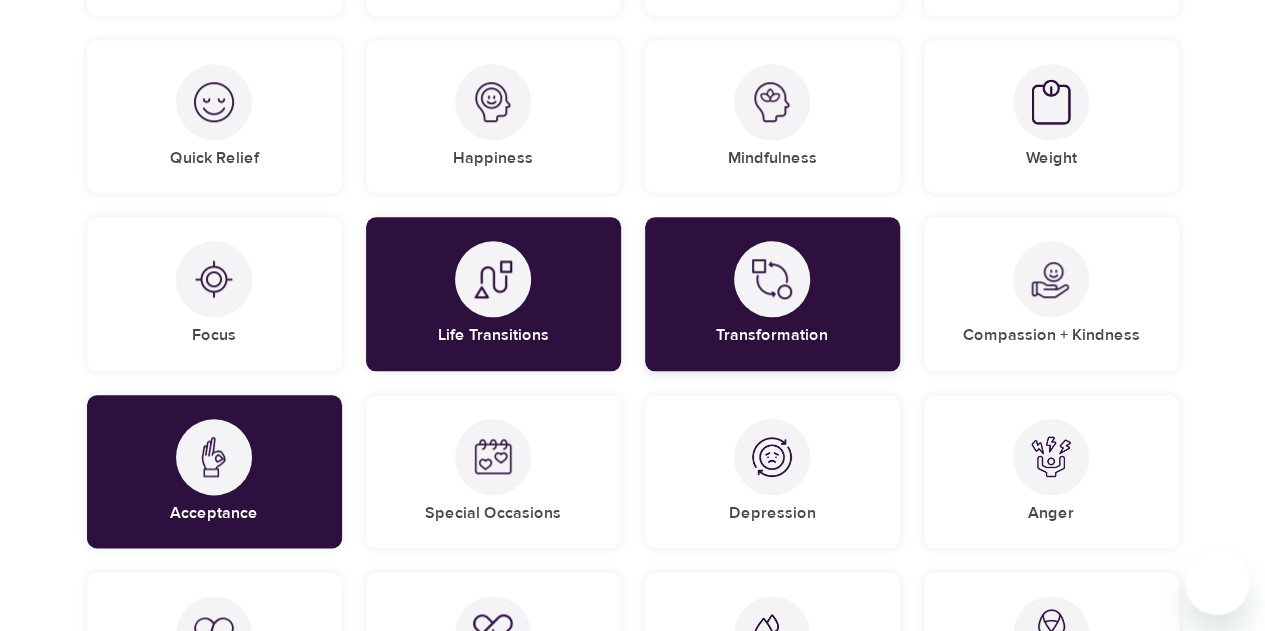 scroll, scrollTop: 960, scrollLeft: 0, axis: vertical 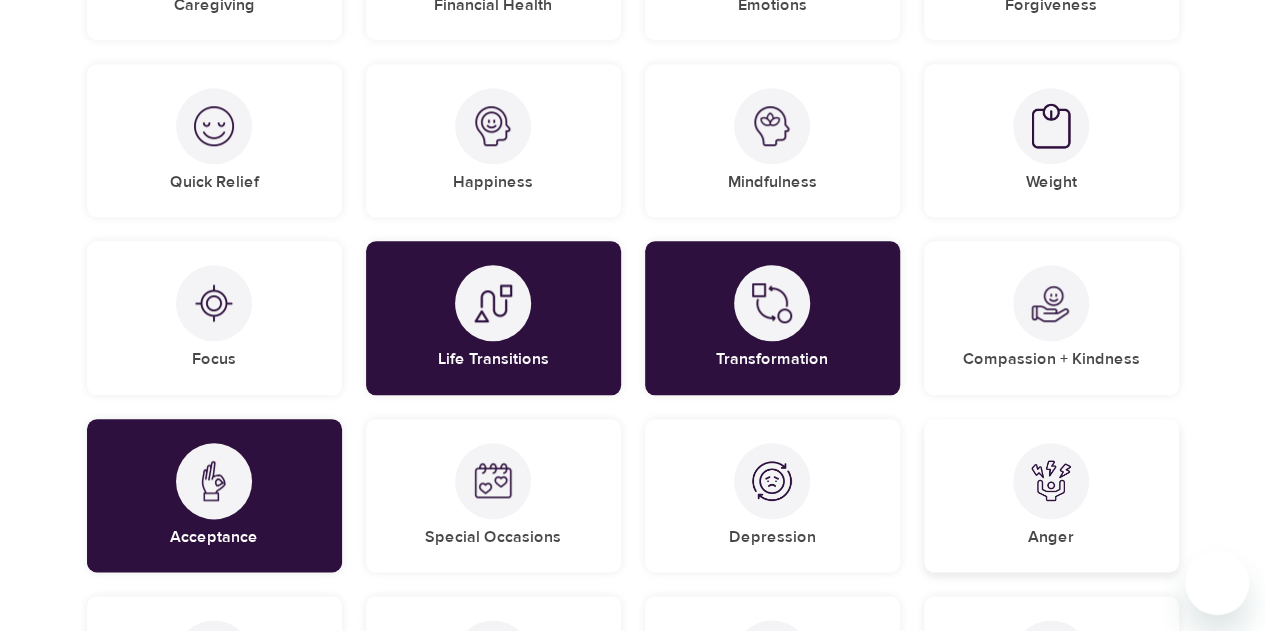 click on "Anger" at bounding box center (1051, 495) 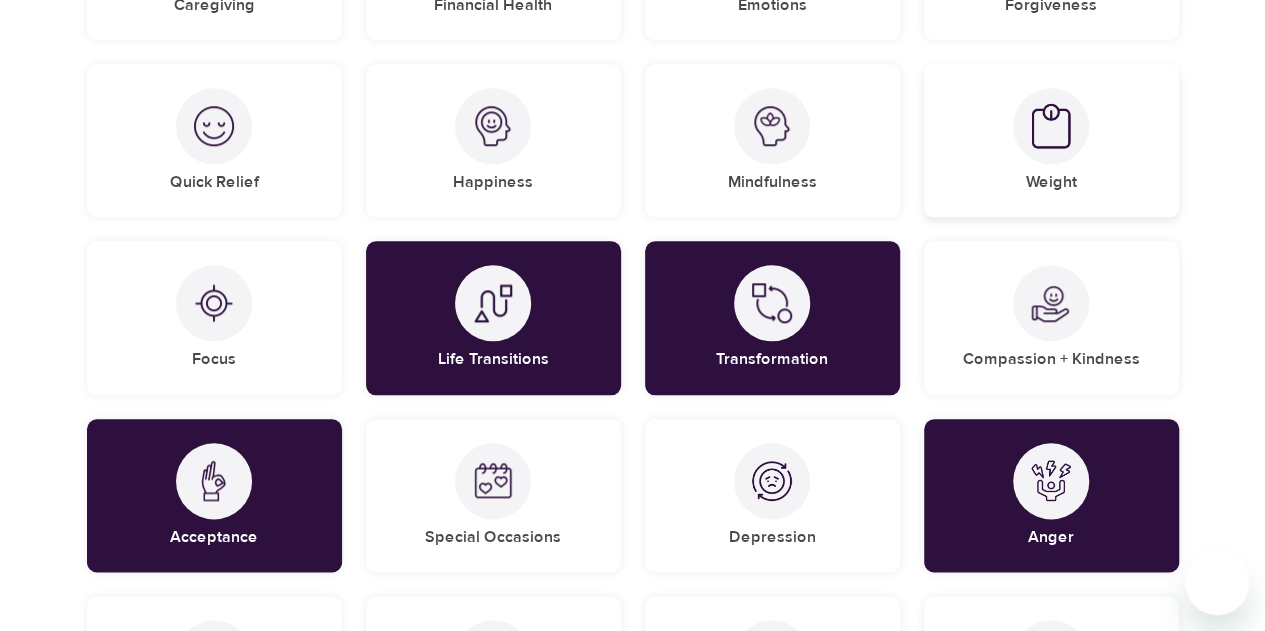 click at bounding box center [1051, 126] 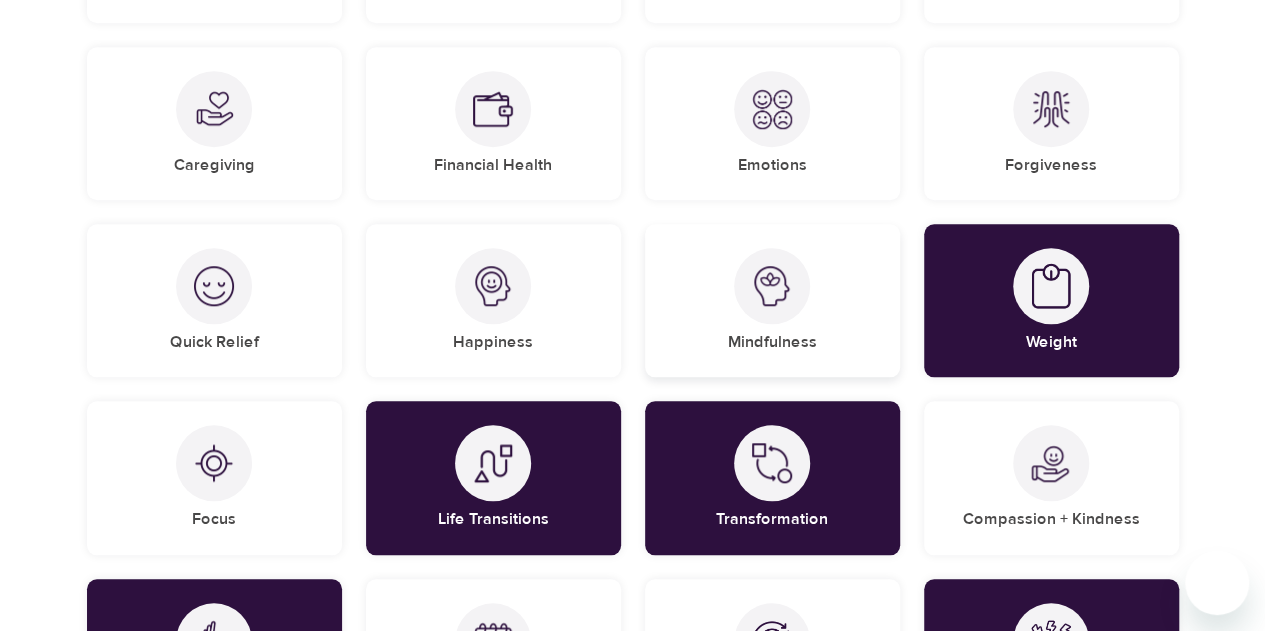 scroll, scrollTop: 798, scrollLeft: 0, axis: vertical 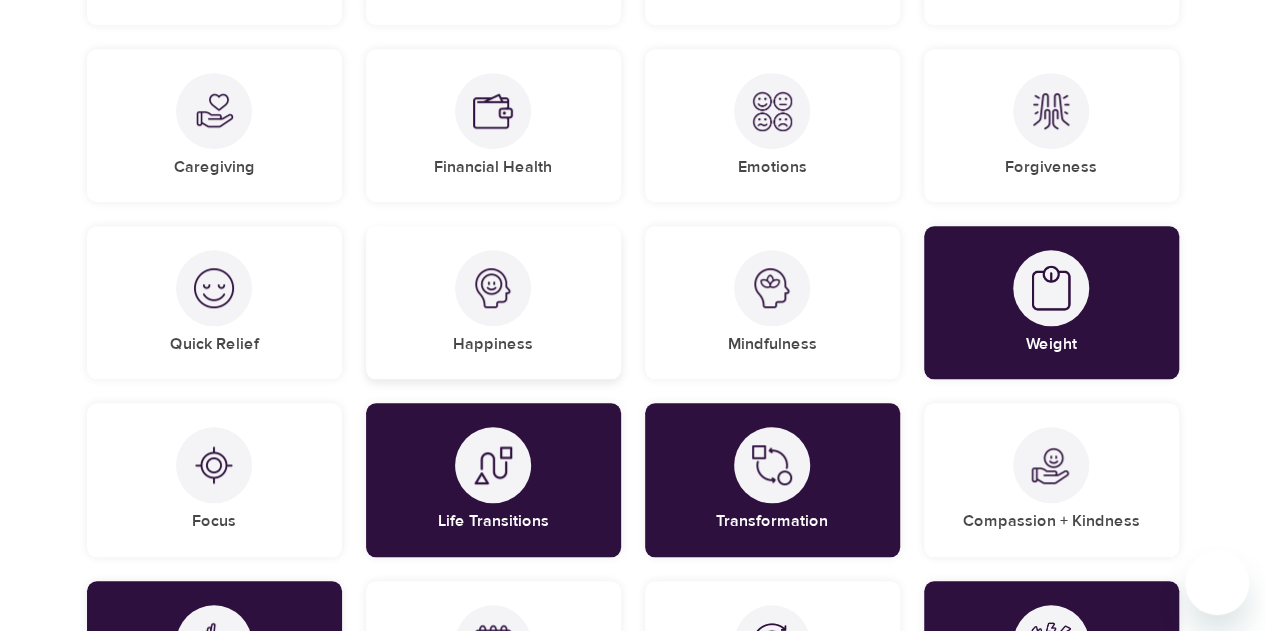 click at bounding box center (493, 288) 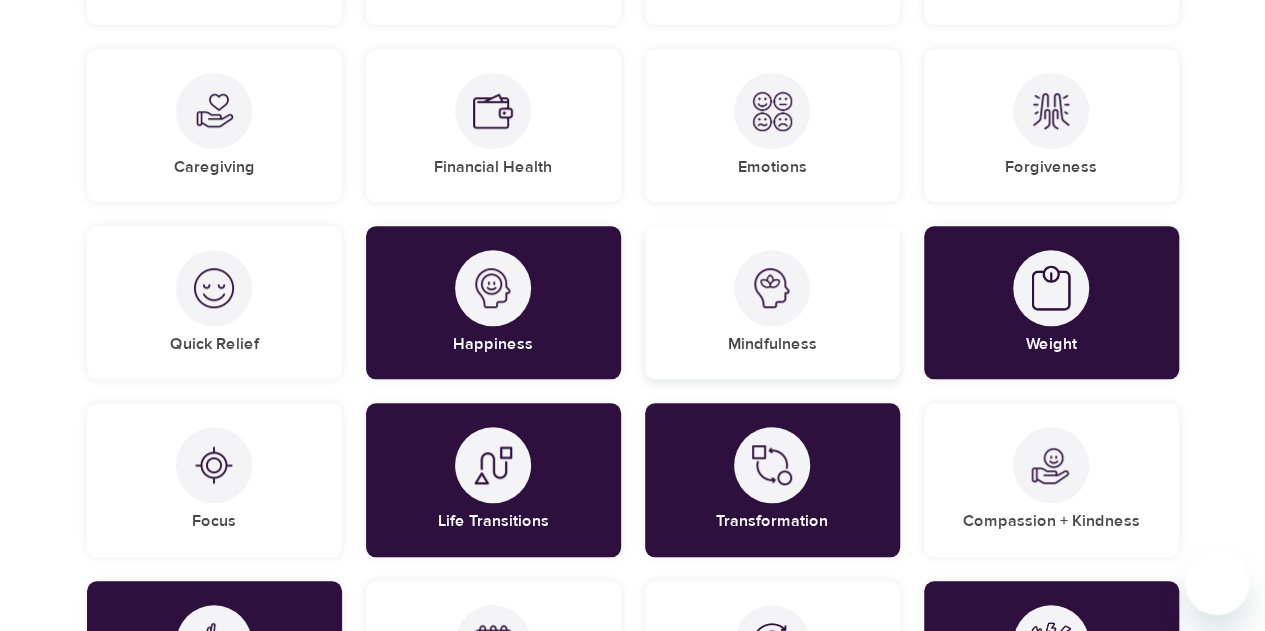 click on "Mindfulness" at bounding box center (772, 302) 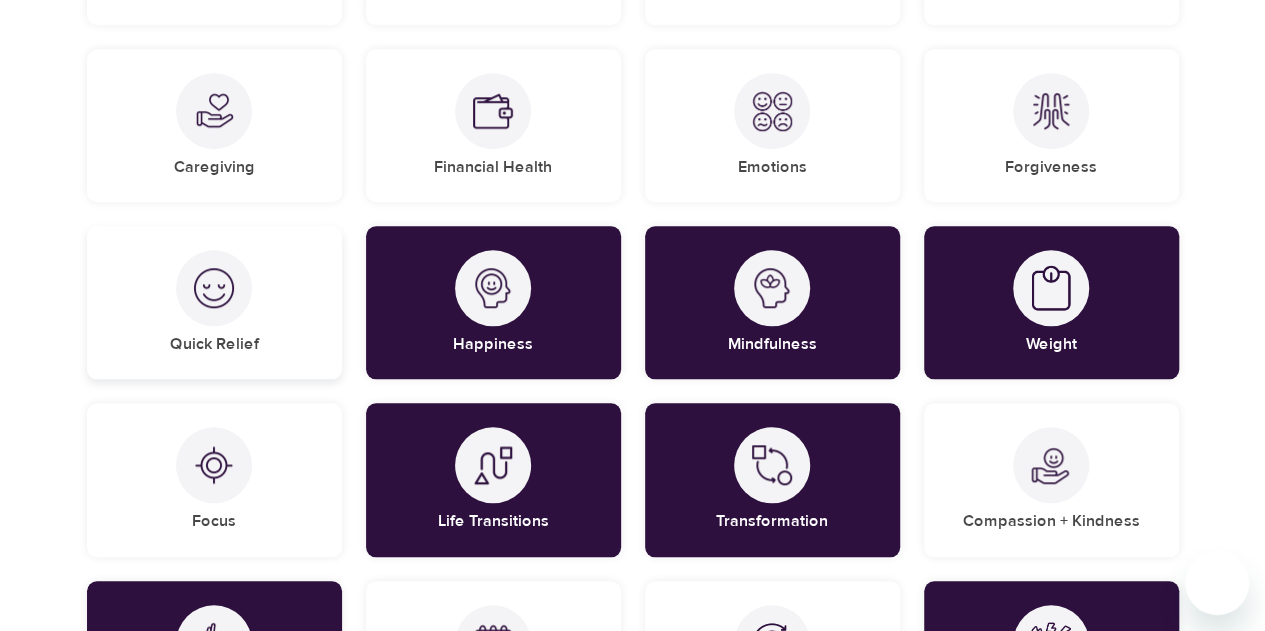 click at bounding box center (214, 288) 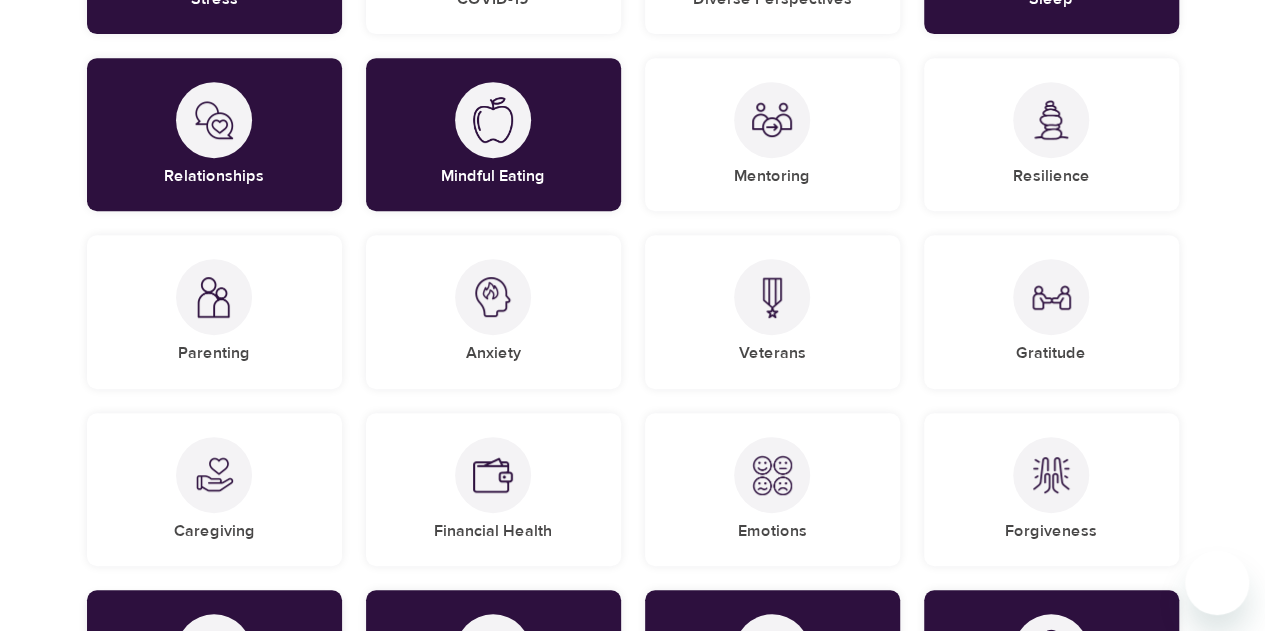 scroll, scrollTop: 414, scrollLeft: 0, axis: vertical 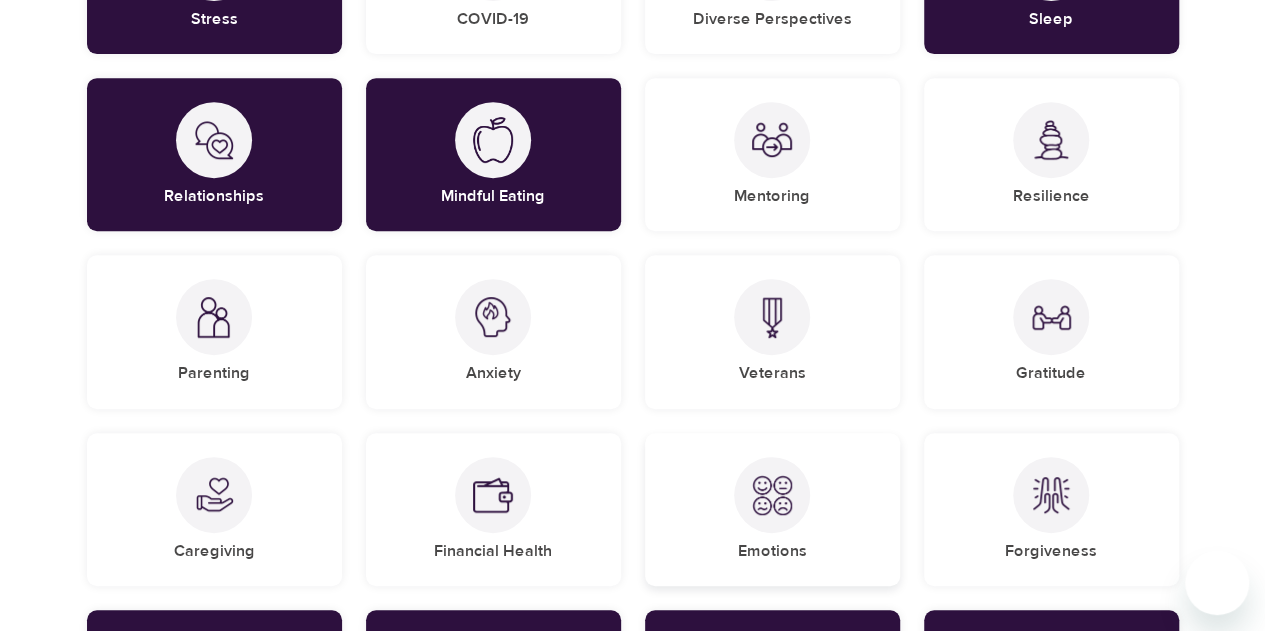 click on "Emotions" at bounding box center [772, 509] 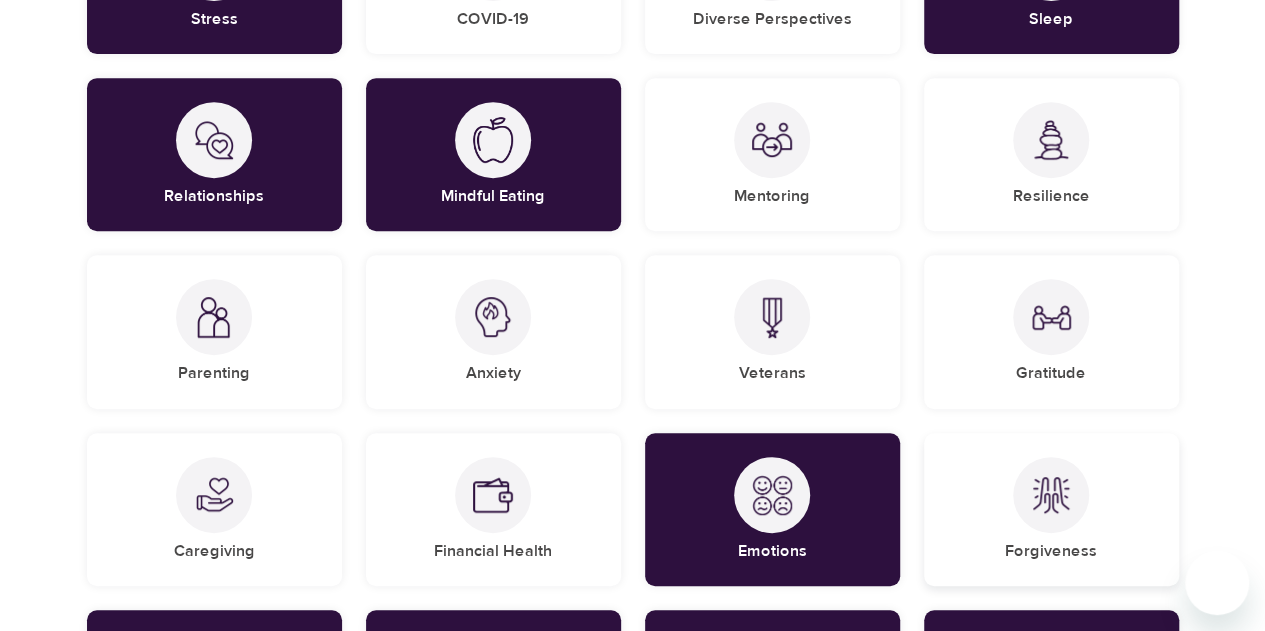 click on "Forgiveness" at bounding box center [1051, 509] 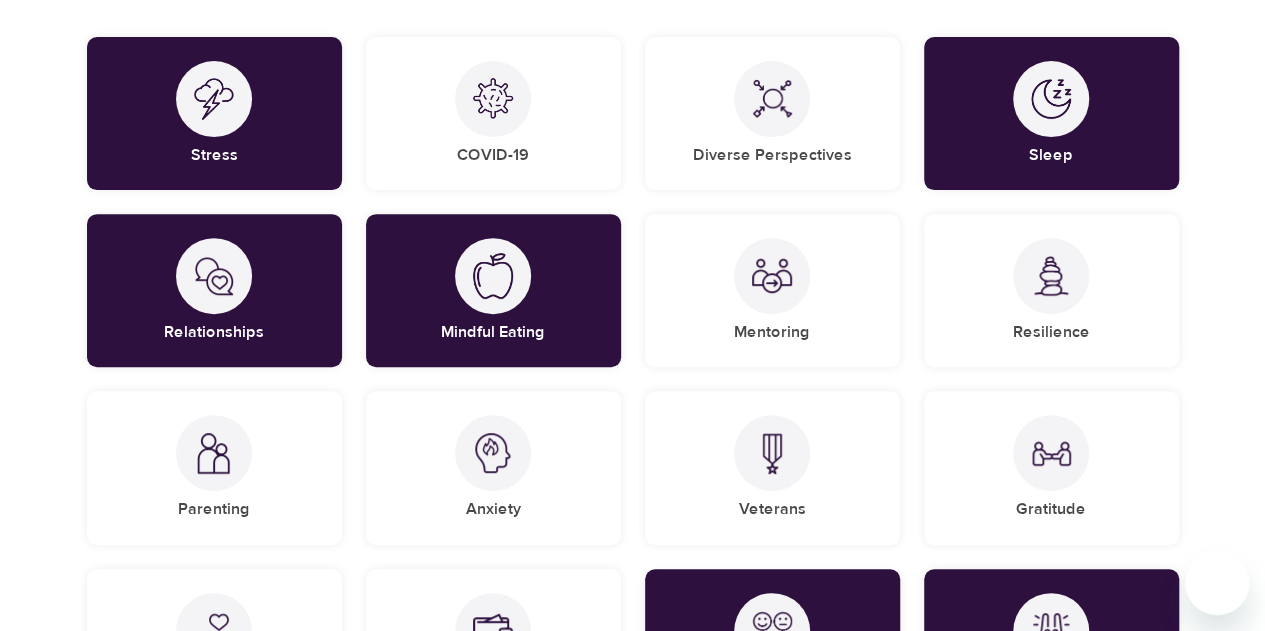 scroll, scrollTop: 278, scrollLeft: 0, axis: vertical 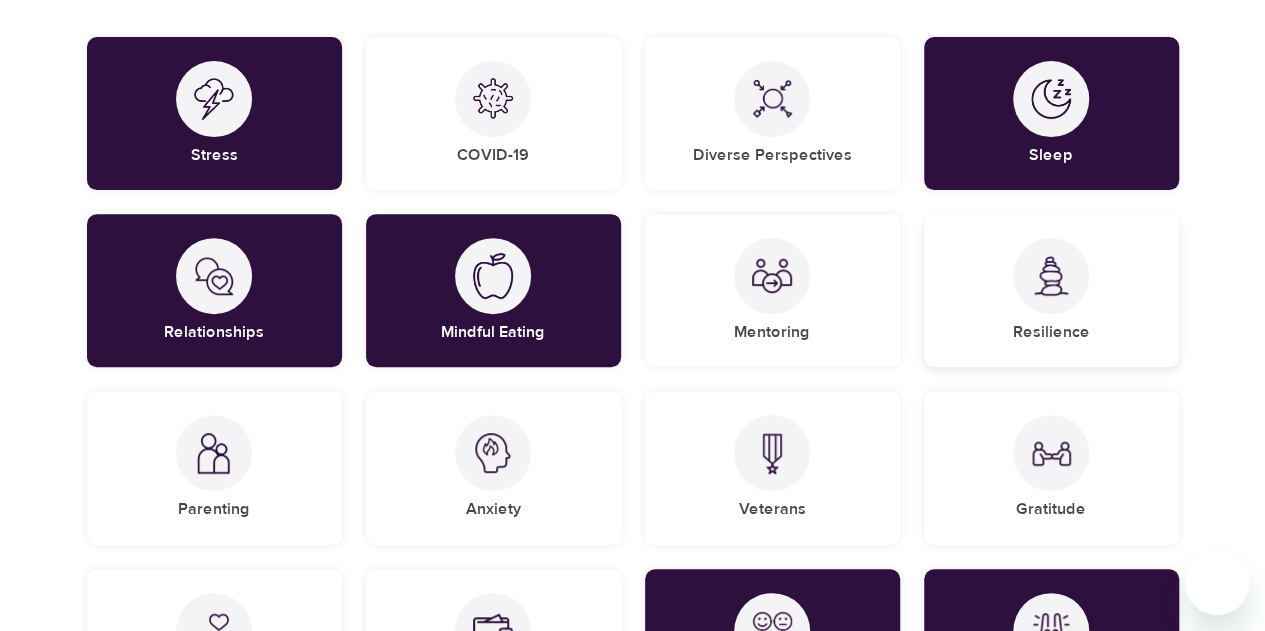 click on "Resilience" at bounding box center [1051, 290] 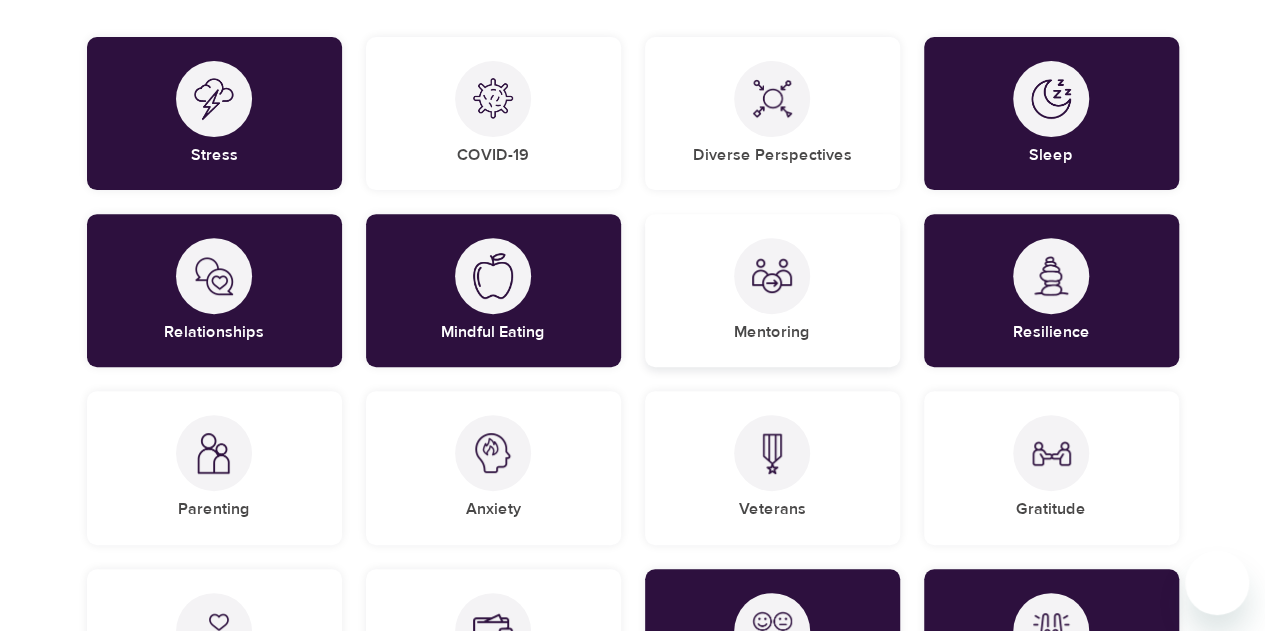 click on "Mentoring" at bounding box center (772, 290) 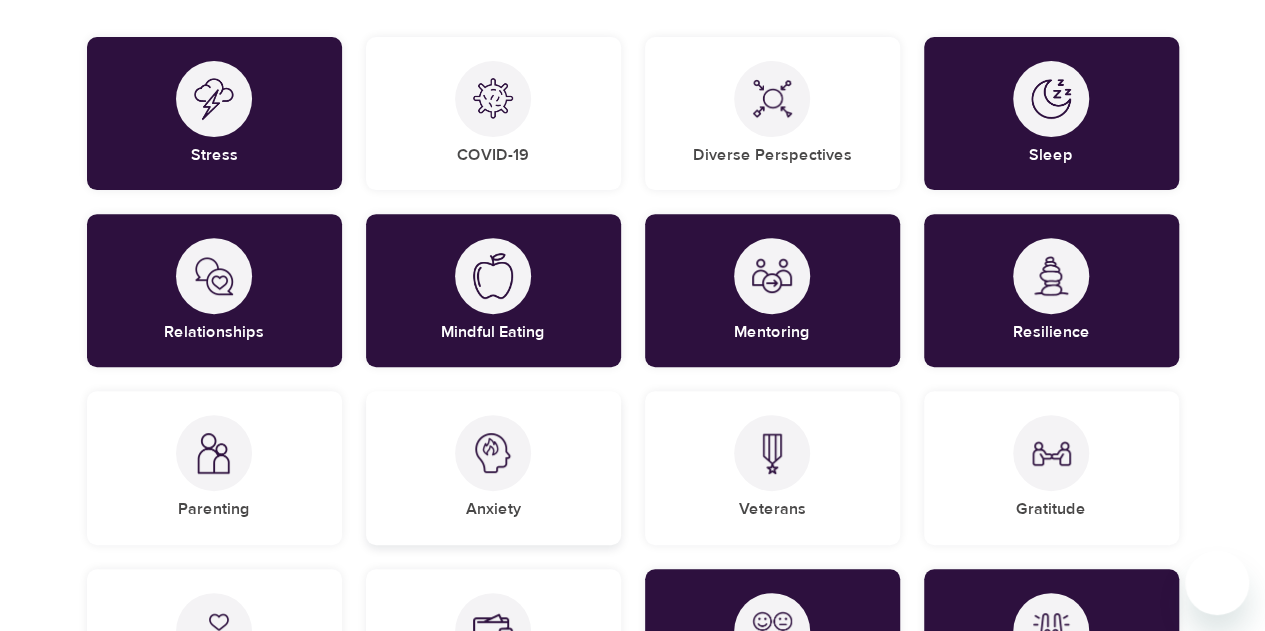 click at bounding box center (493, 453) 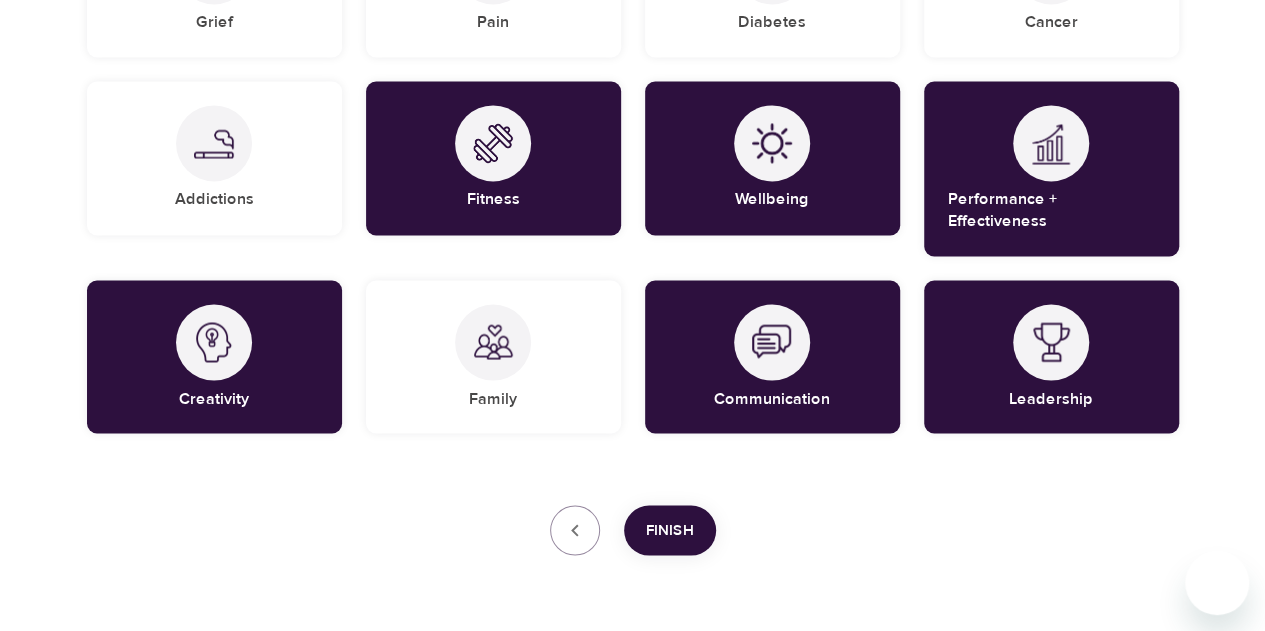 scroll, scrollTop: 1696, scrollLeft: 0, axis: vertical 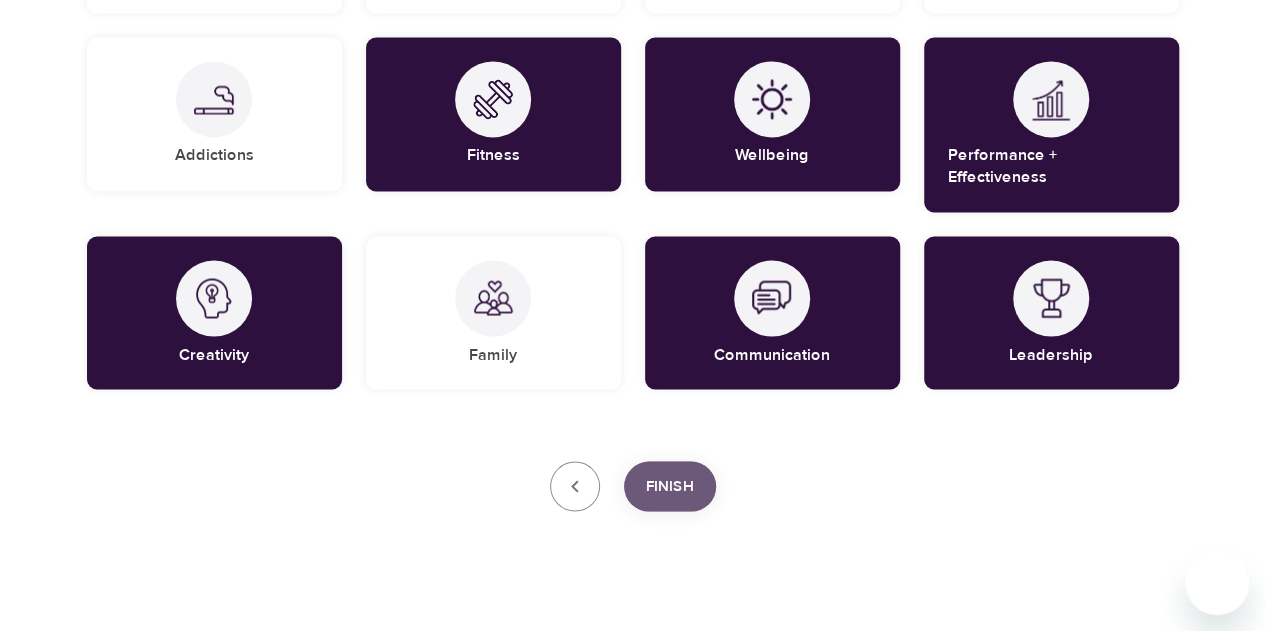click on "Finish" at bounding box center [670, 486] 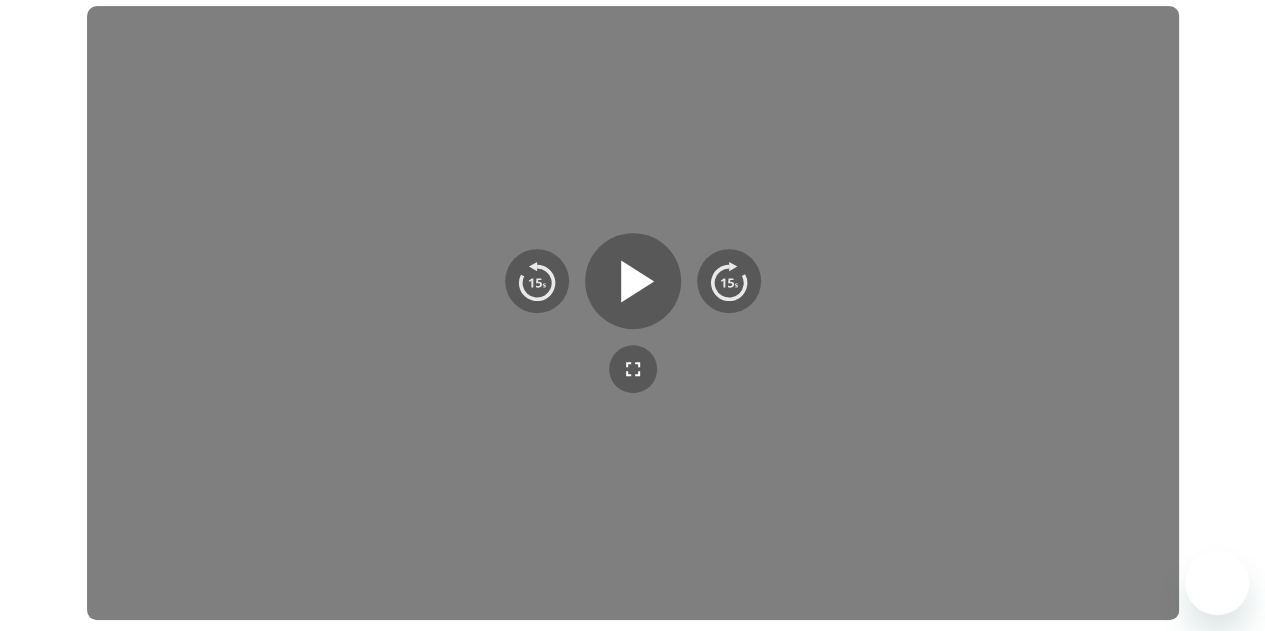 scroll, scrollTop: 250, scrollLeft: 0, axis: vertical 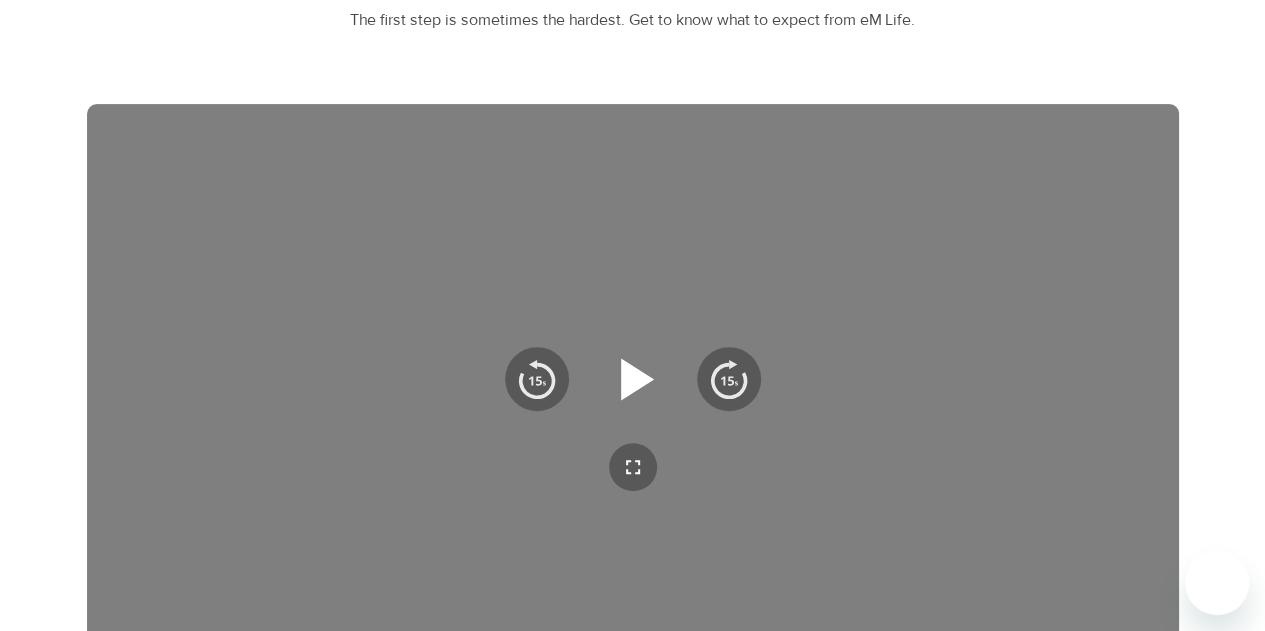 click 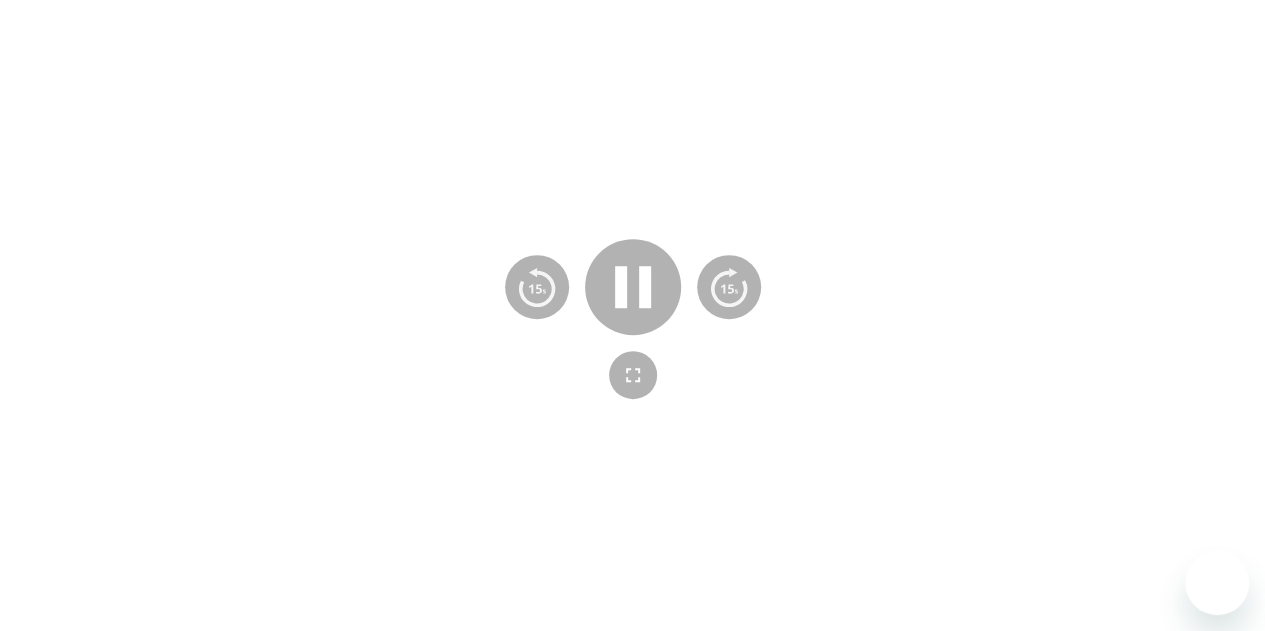 scroll, scrollTop: 340, scrollLeft: 0, axis: vertical 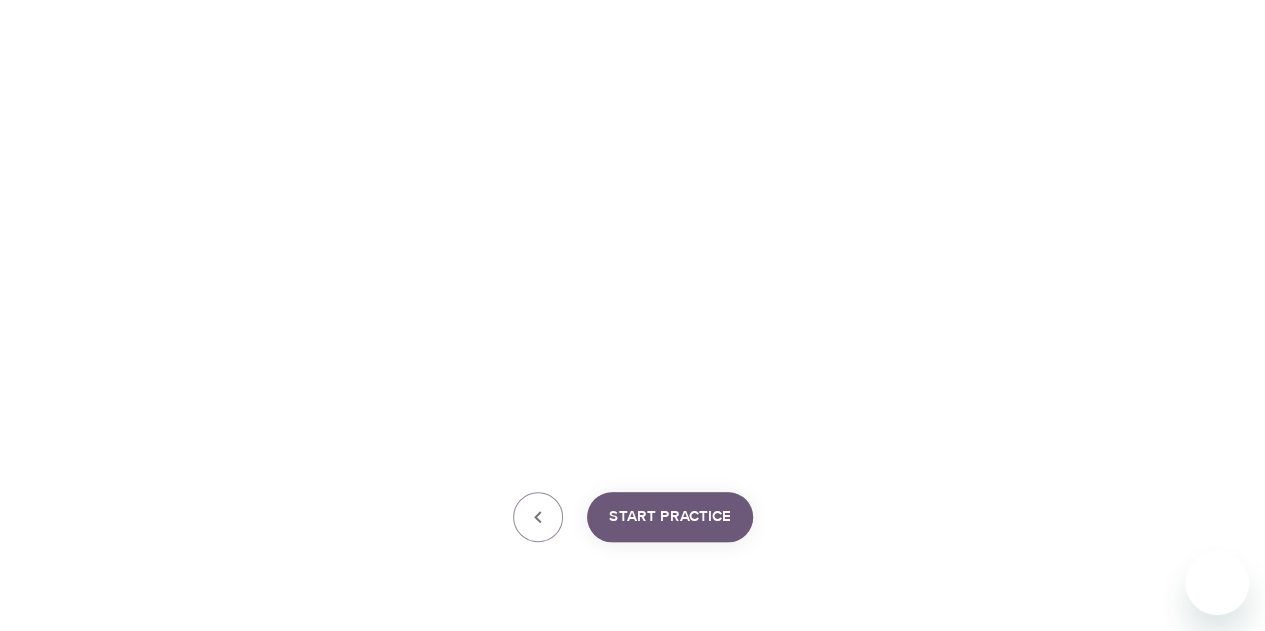 click on "Start Practice" at bounding box center (670, 517) 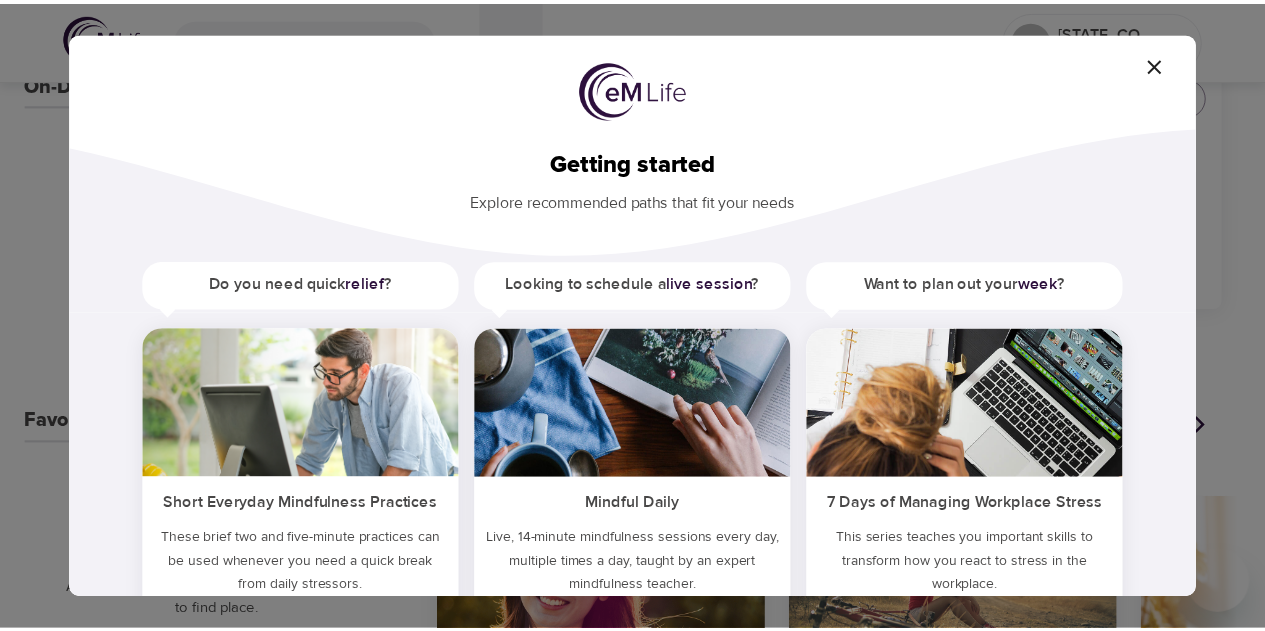 scroll, scrollTop: 133, scrollLeft: 0, axis: vertical 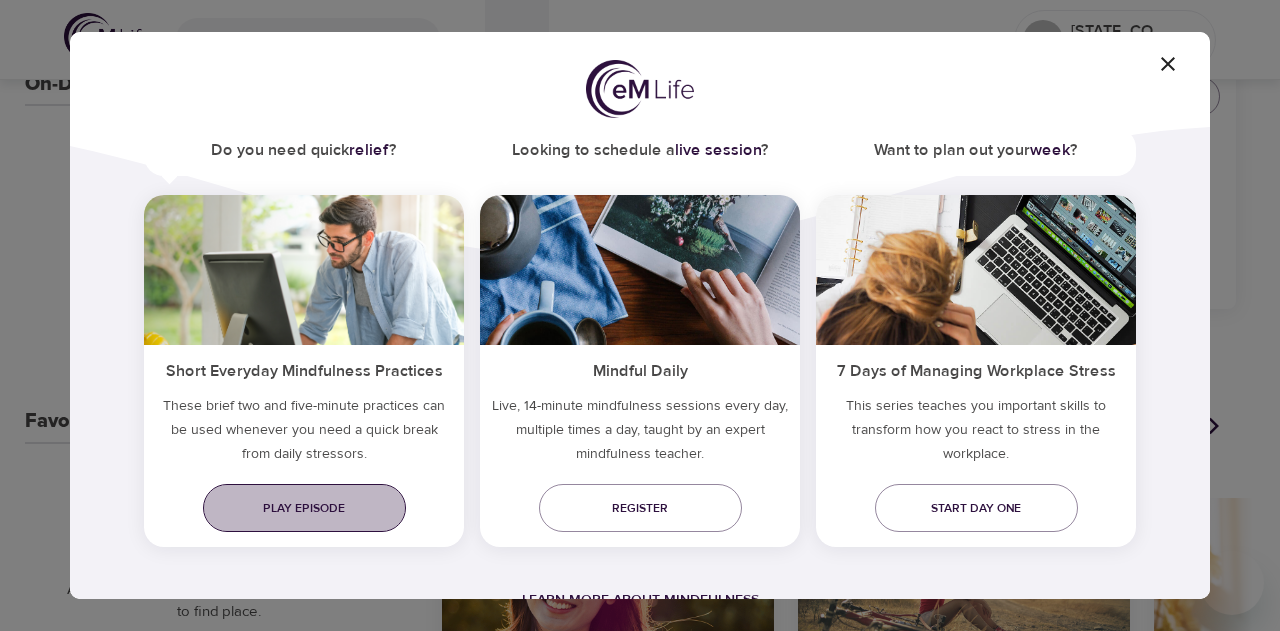 click on "Play episode" at bounding box center [304, 508] 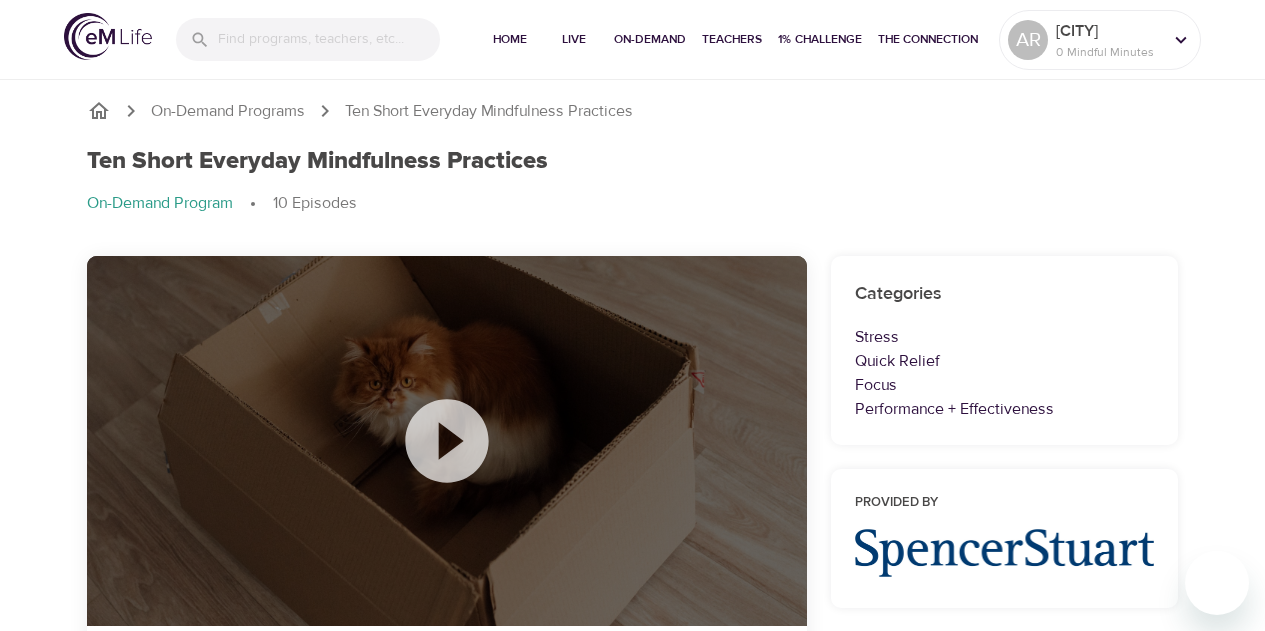 scroll, scrollTop: 0, scrollLeft: 0, axis: both 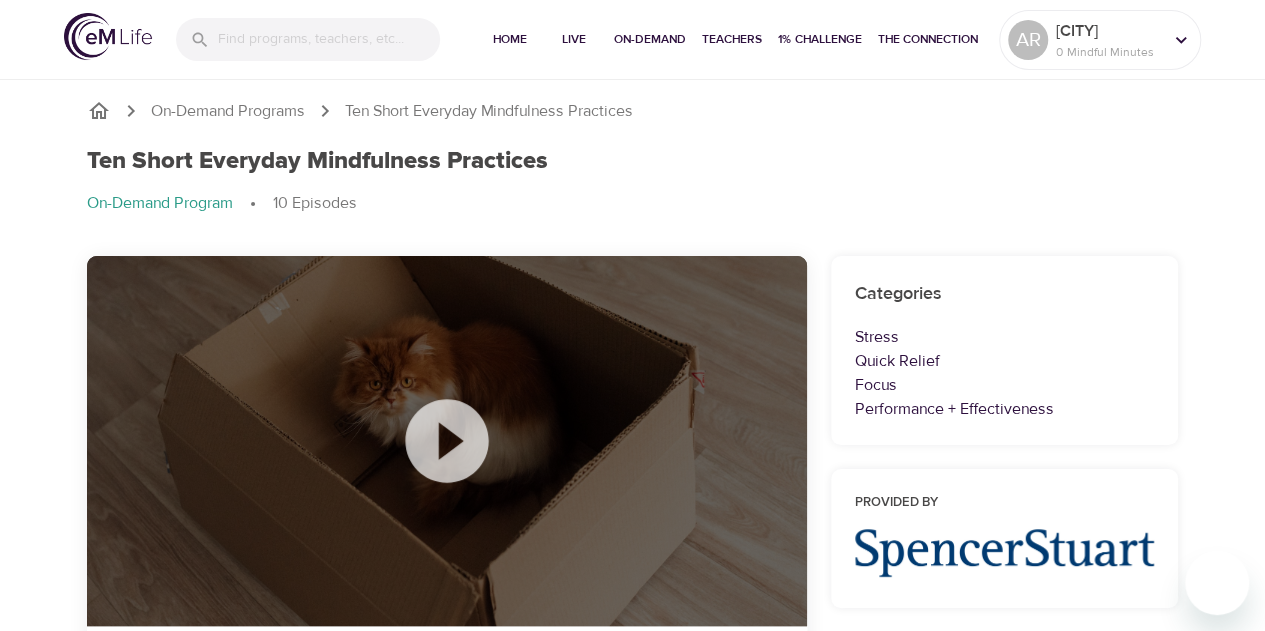 click 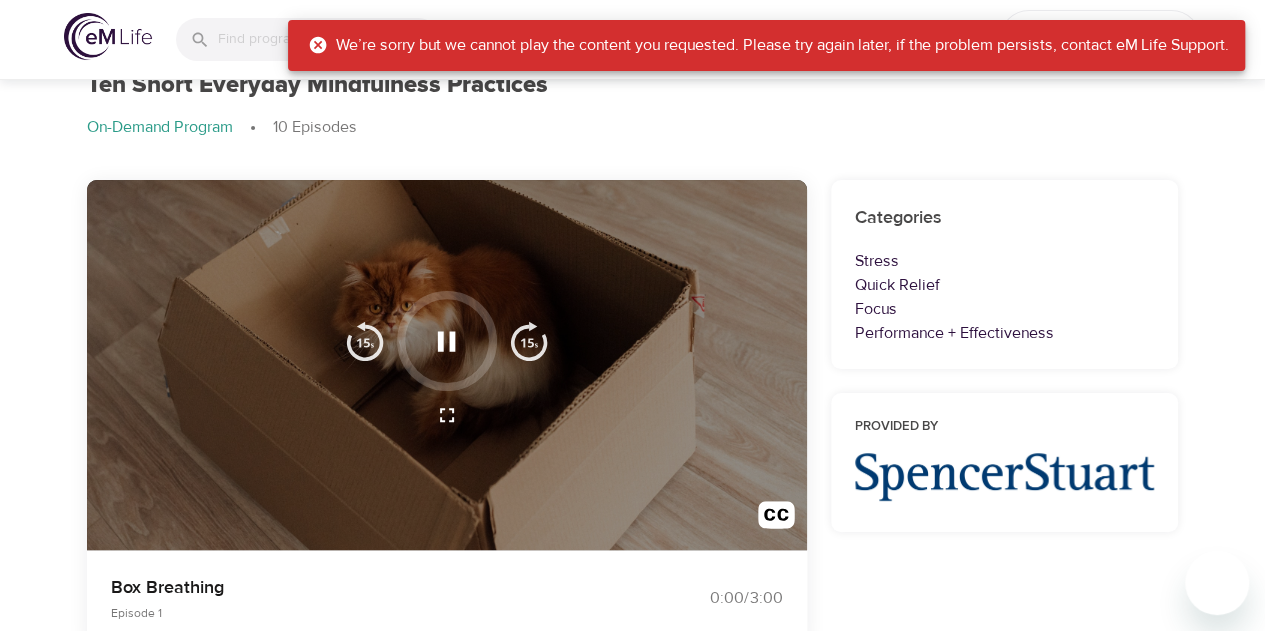 scroll, scrollTop: 75, scrollLeft: 0, axis: vertical 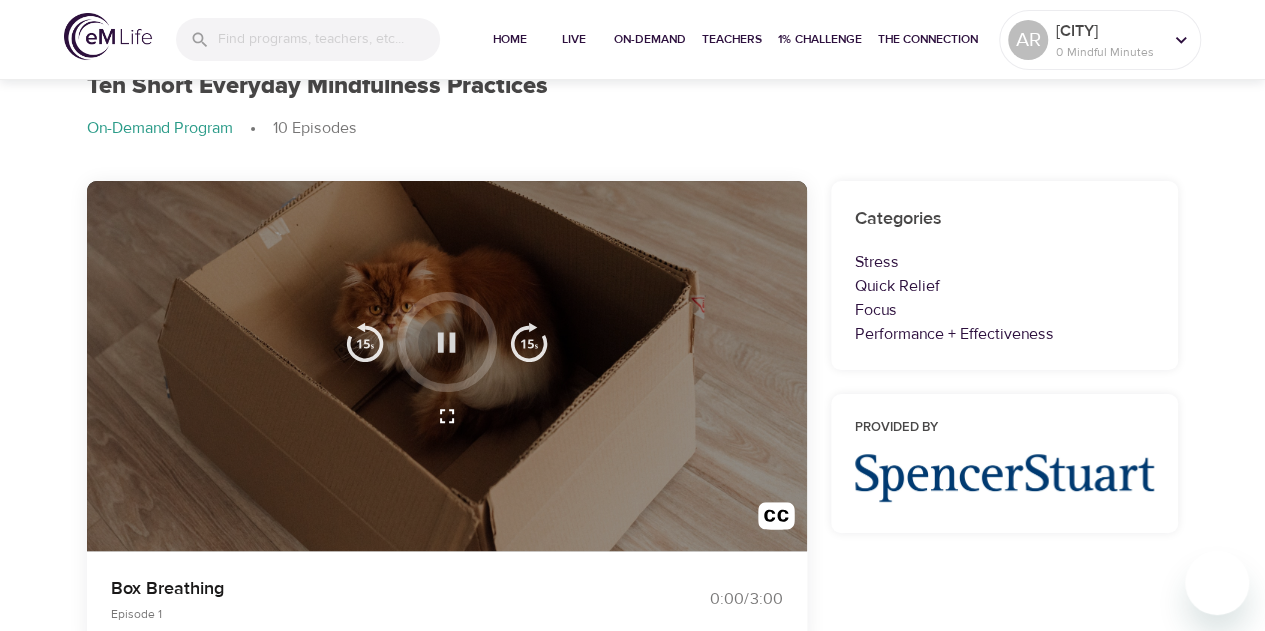 click at bounding box center [446, 342] 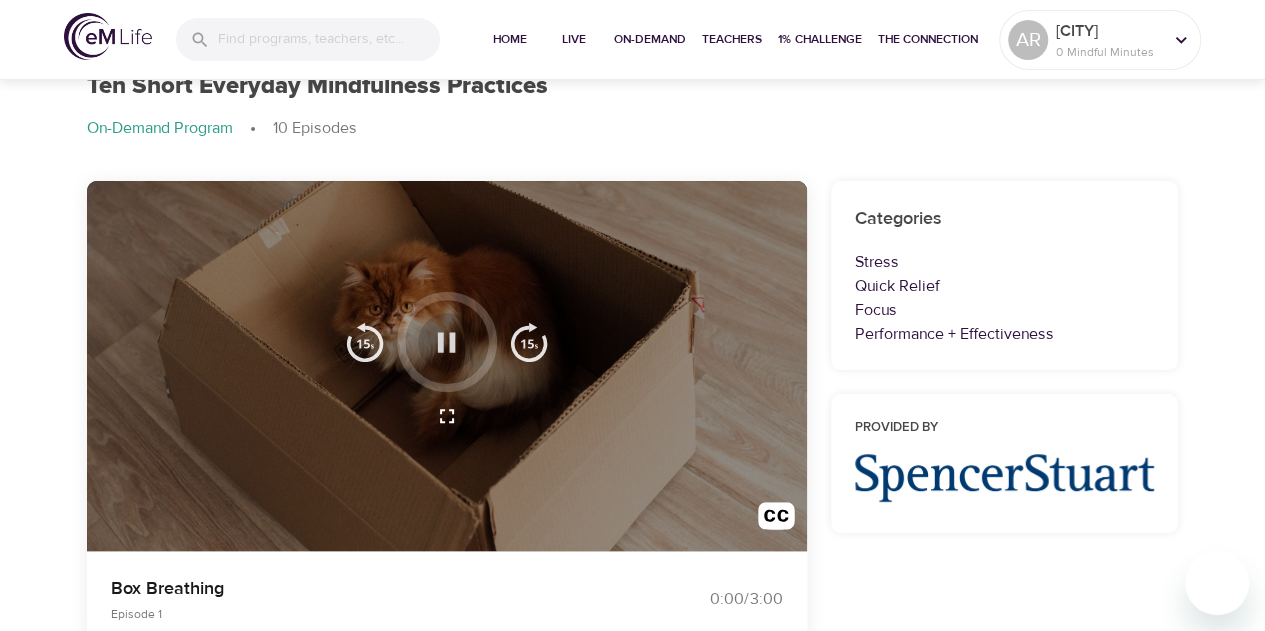click at bounding box center [446, 342] 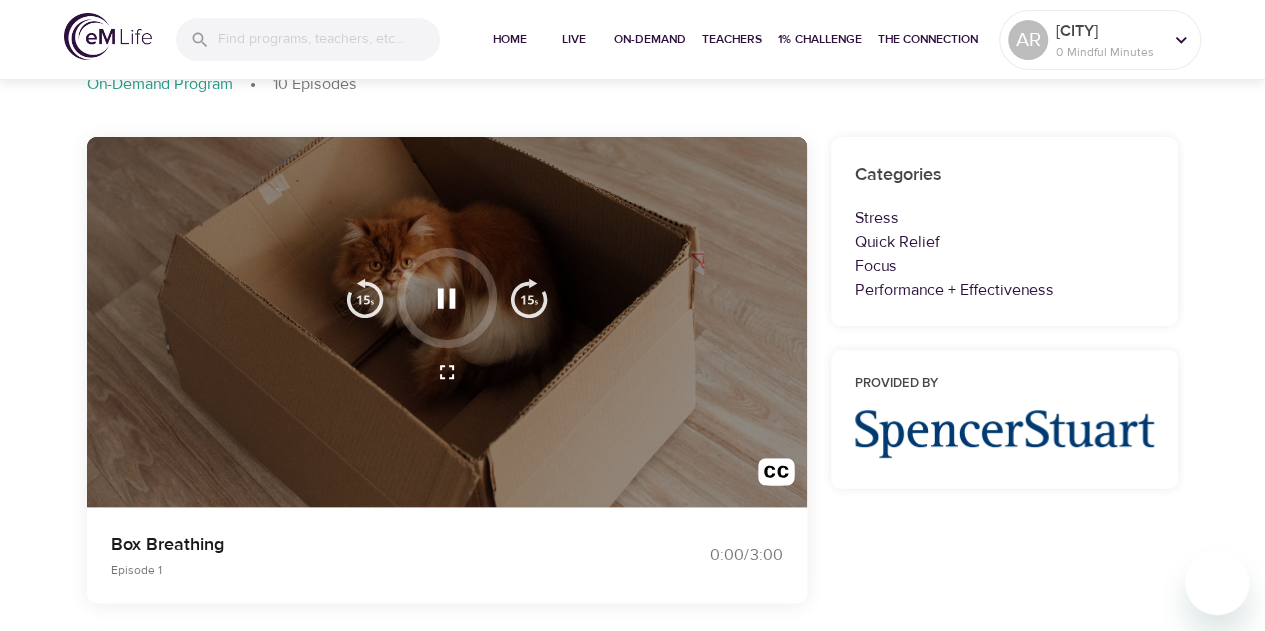 scroll, scrollTop: 0, scrollLeft: 0, axis: both 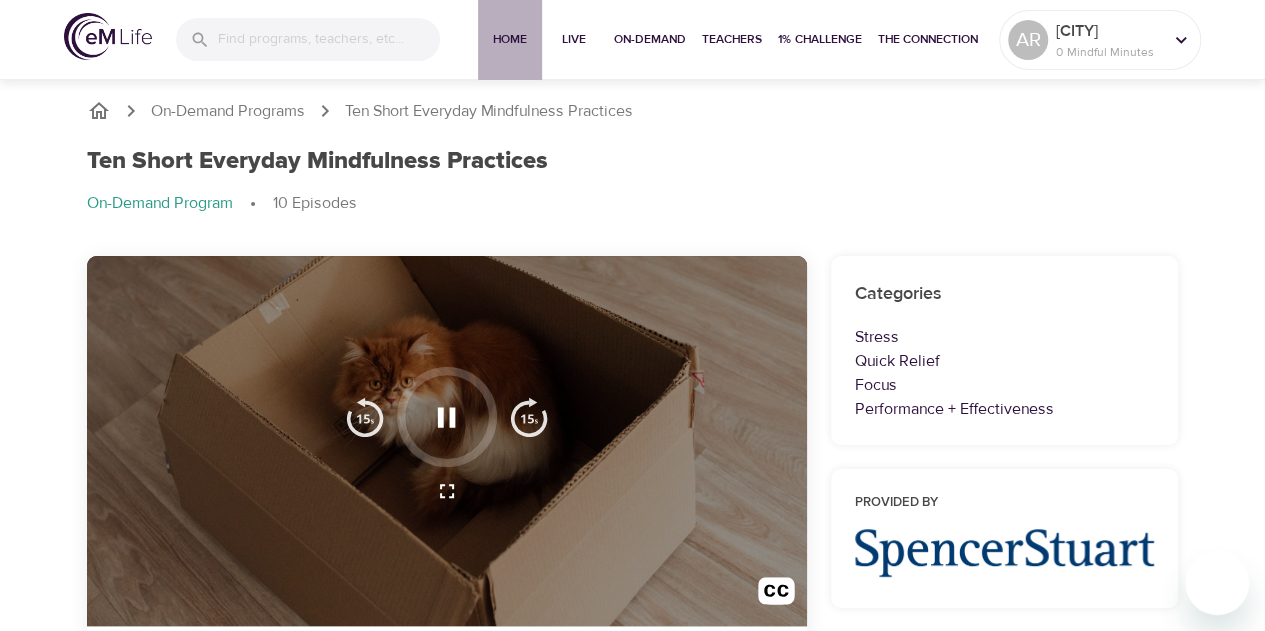 click on "Home" at bounding box center [510, 39] 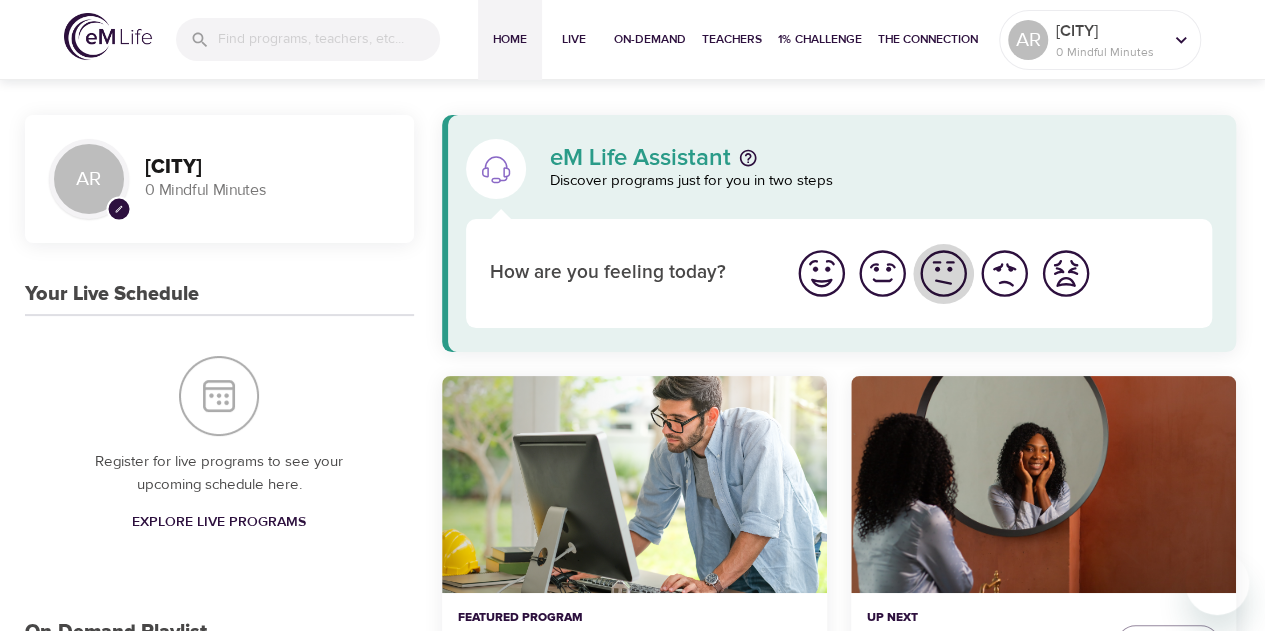 click at bounding box center [943, 273] 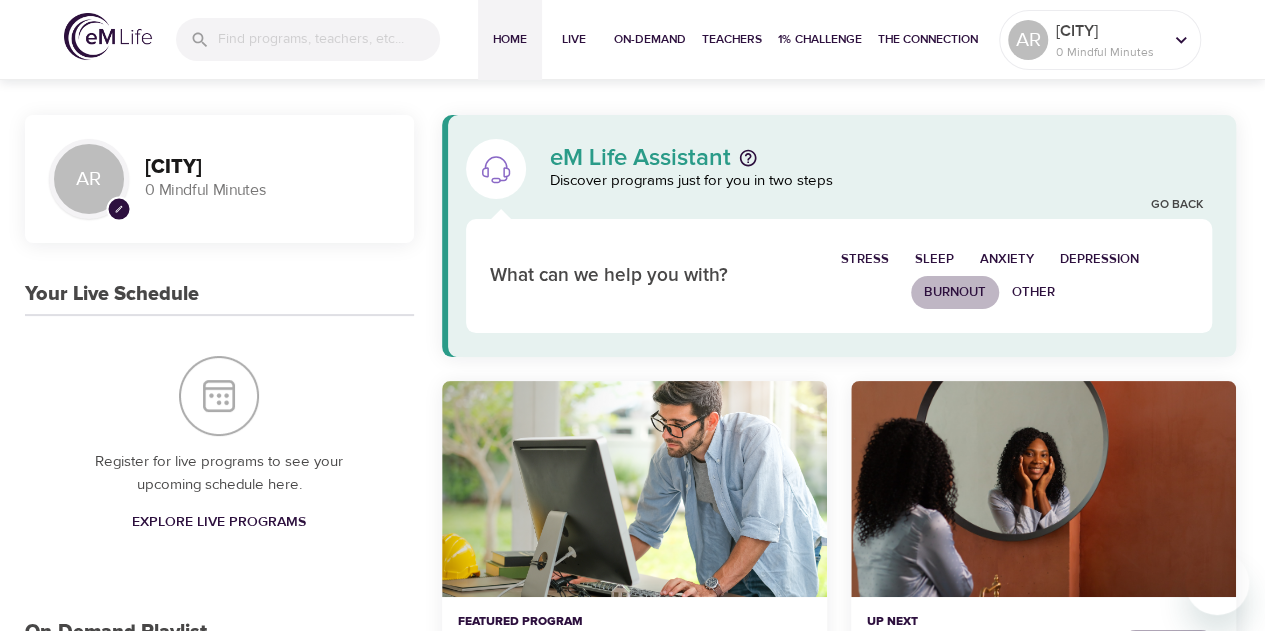 click on "Burnout" at bounding box center [955, 292] 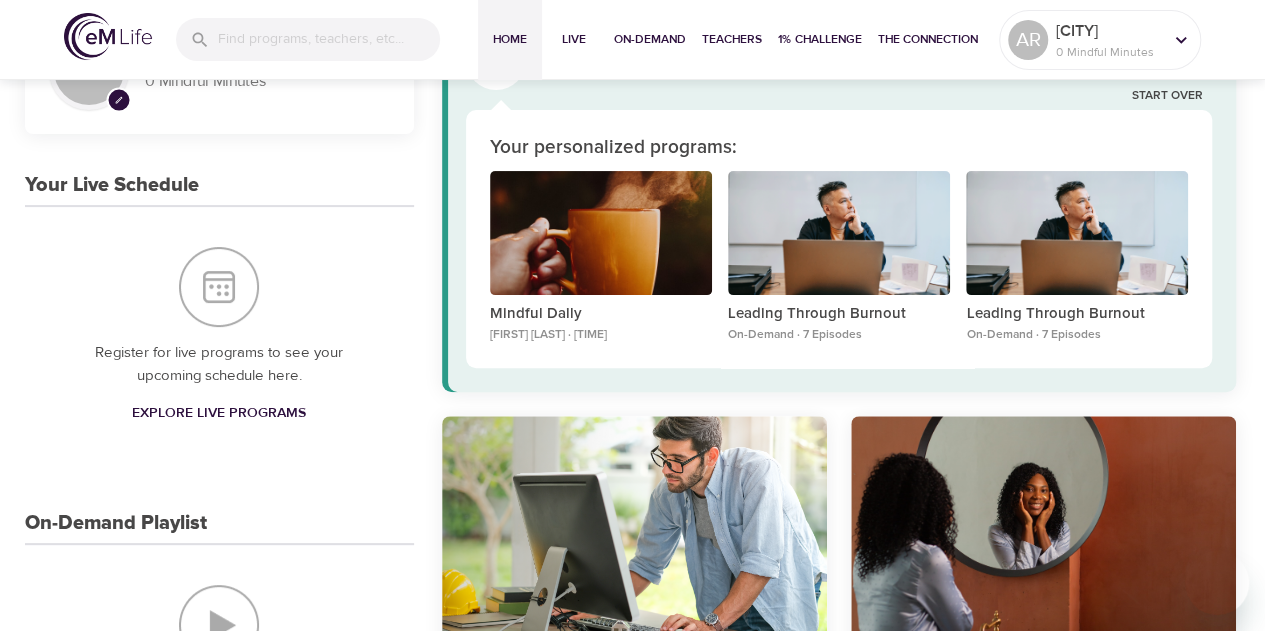 scroll, scrollTop: 112, scrollLeft: 0, axis: vertical 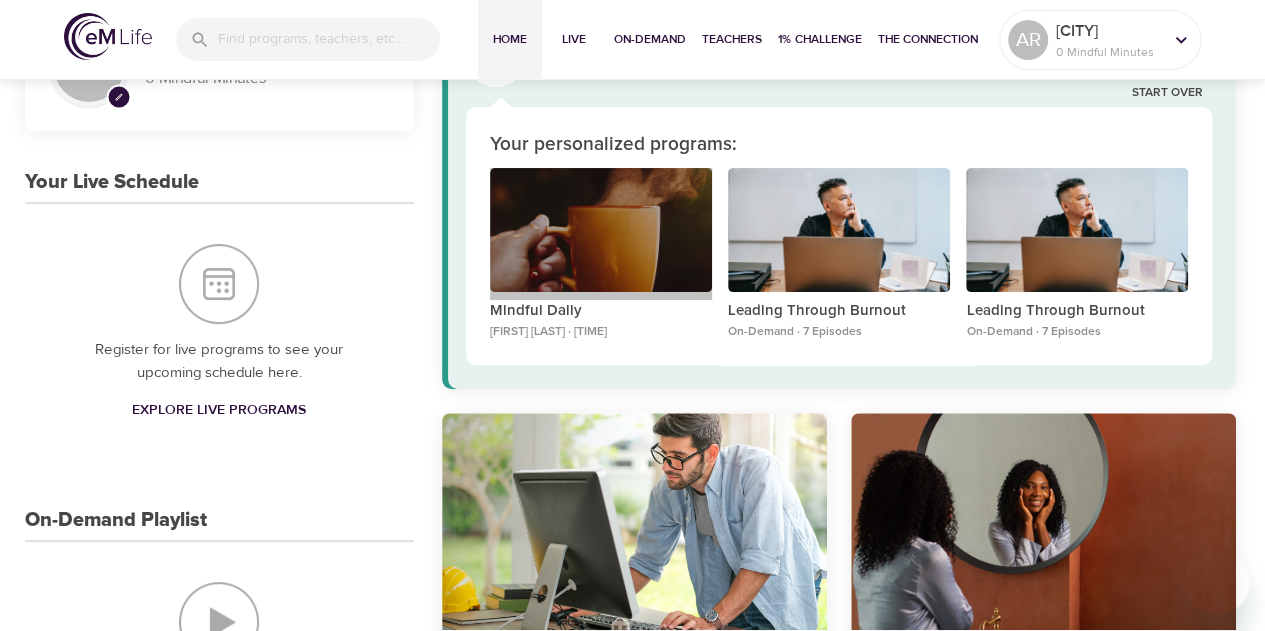 click at bounding box center [601, 230] 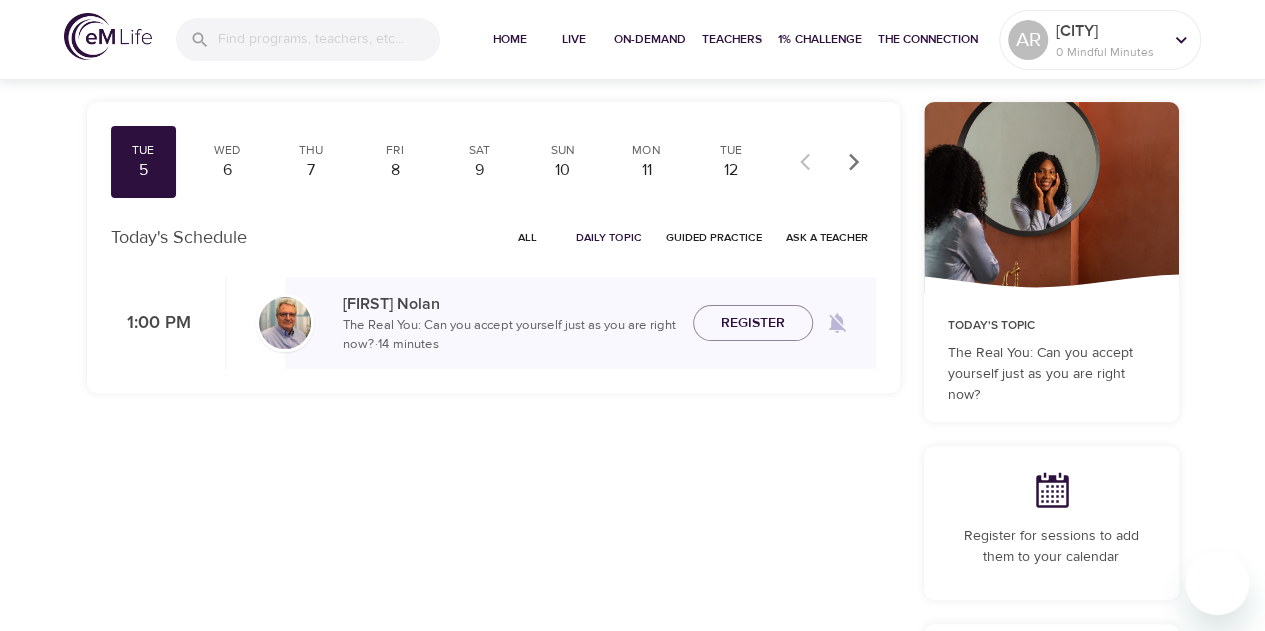 scroll, scrollTop: 0, scrollLeft: 0, axis: both 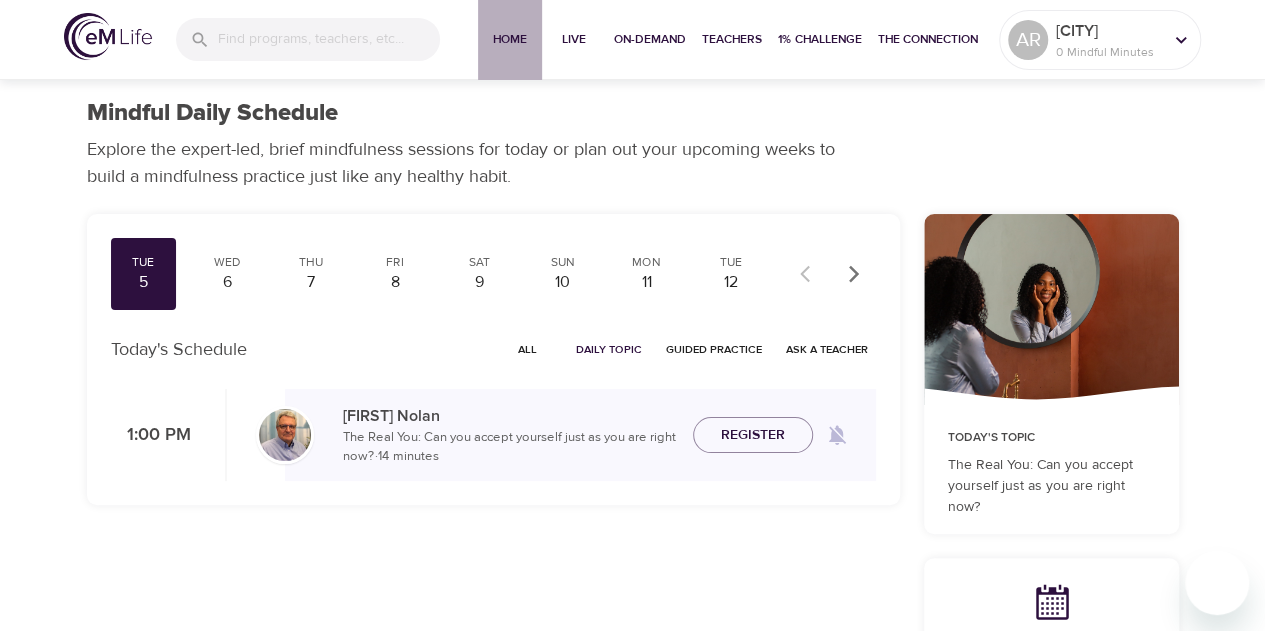 click on "Home" at bounding box center [510, 40] 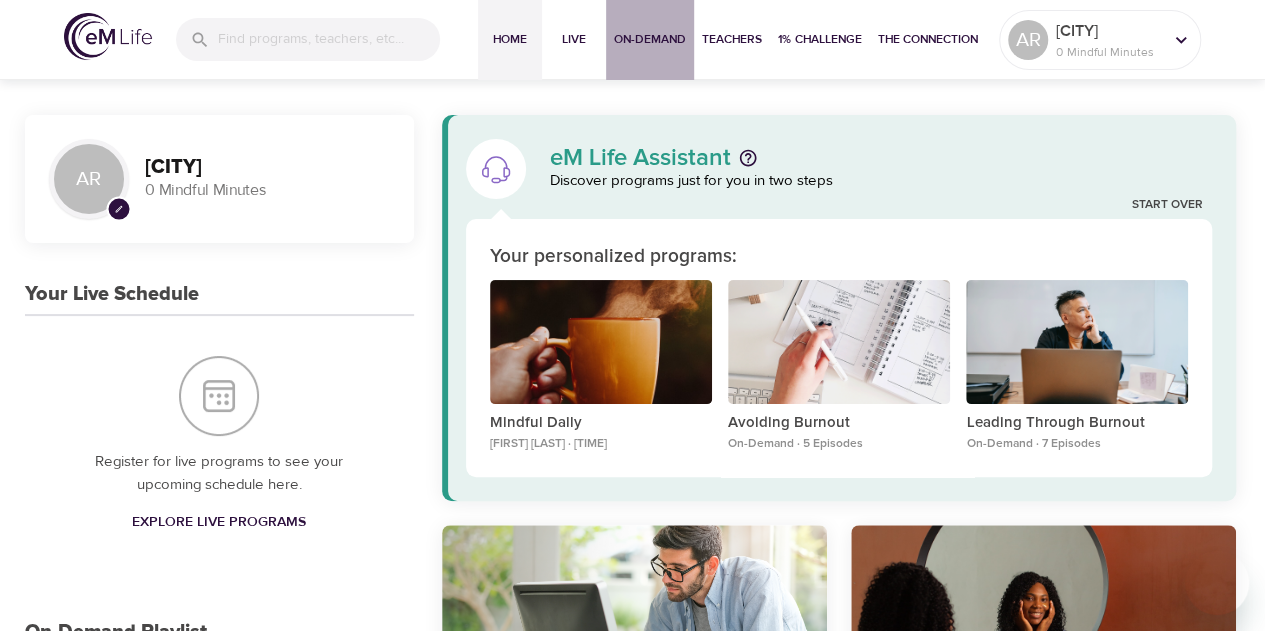 click on "On-Demand" at bounding box center [650, 39] 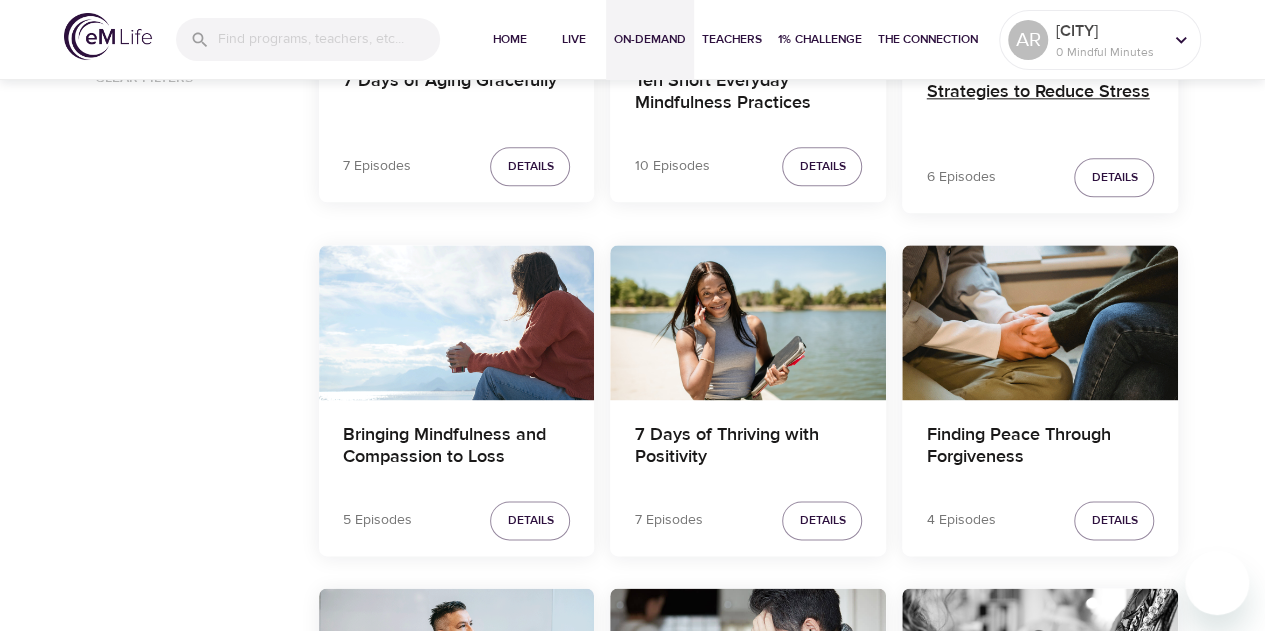 scroll, scrollTop: 1171, scrollLeft: 0, axis: vertical 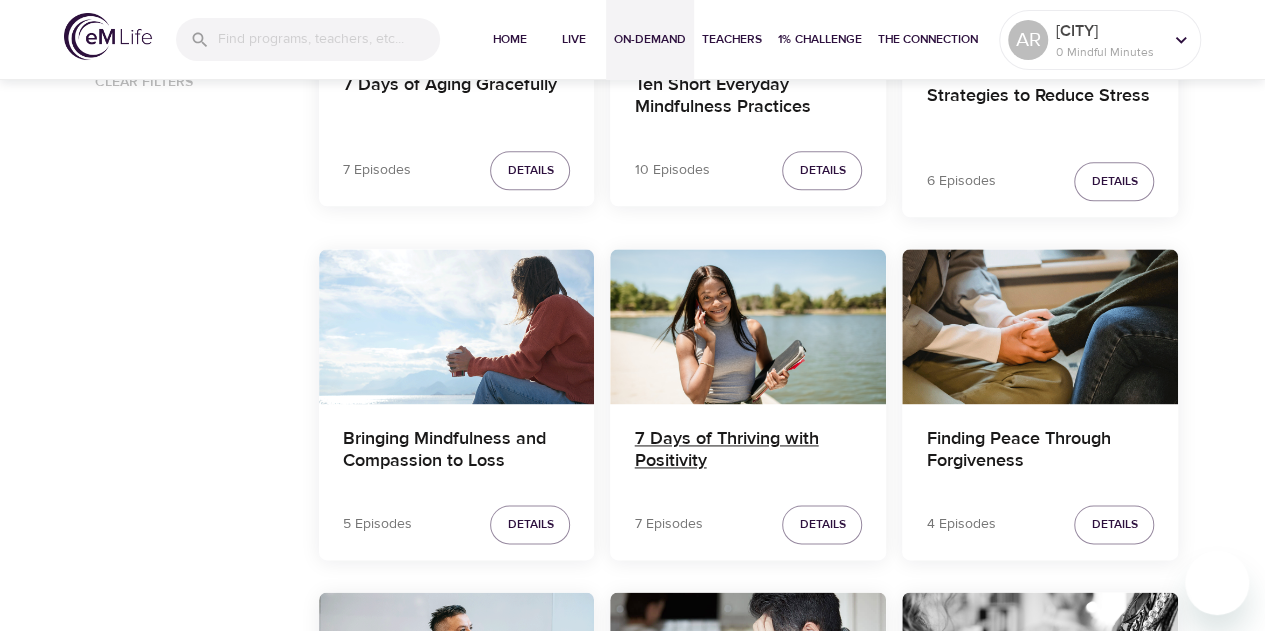 click on "7 Days of Thriving with Positivity" at bounding box center (748, 452) 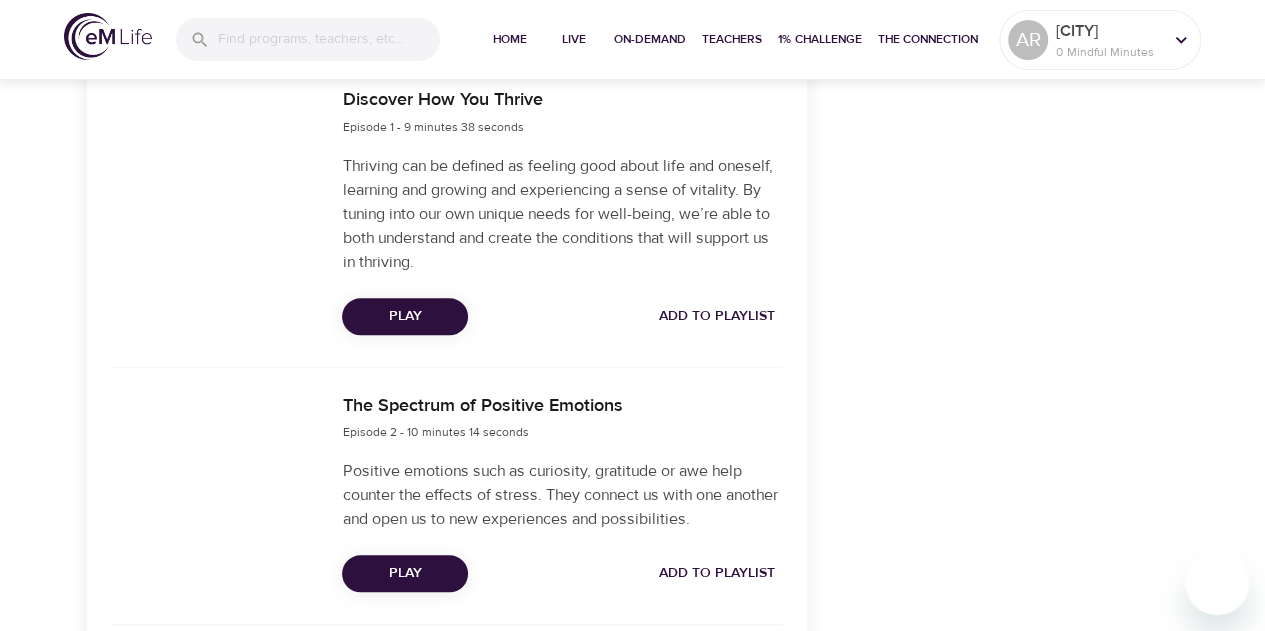 scroll, scrollTop: 740, scrollLeft: 0, axis: vertical 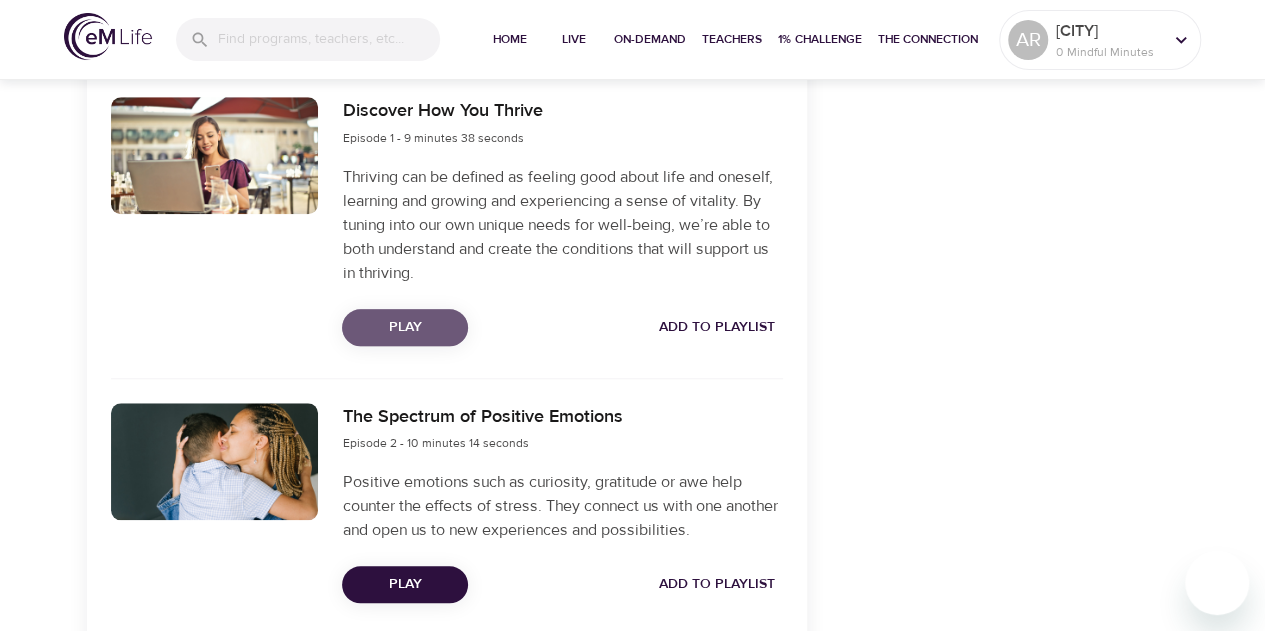 click on "Play" at bounding box center [405, 327] 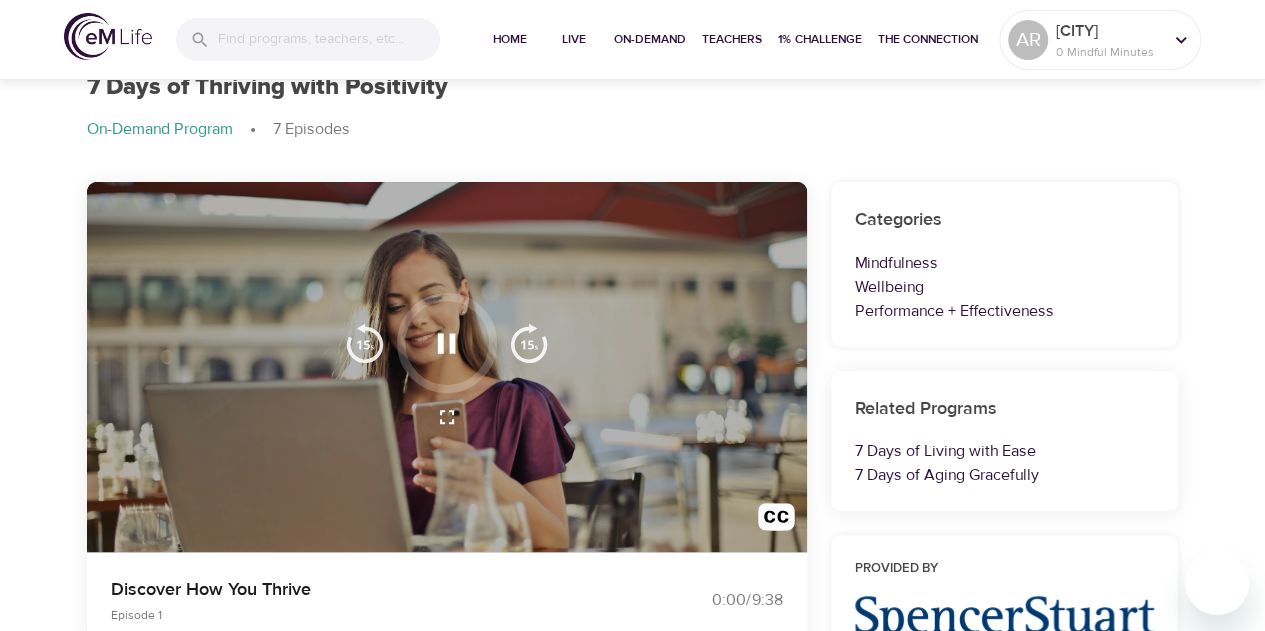 scroll, scrollTop: 0, scrollLeft: 0, axis: both 